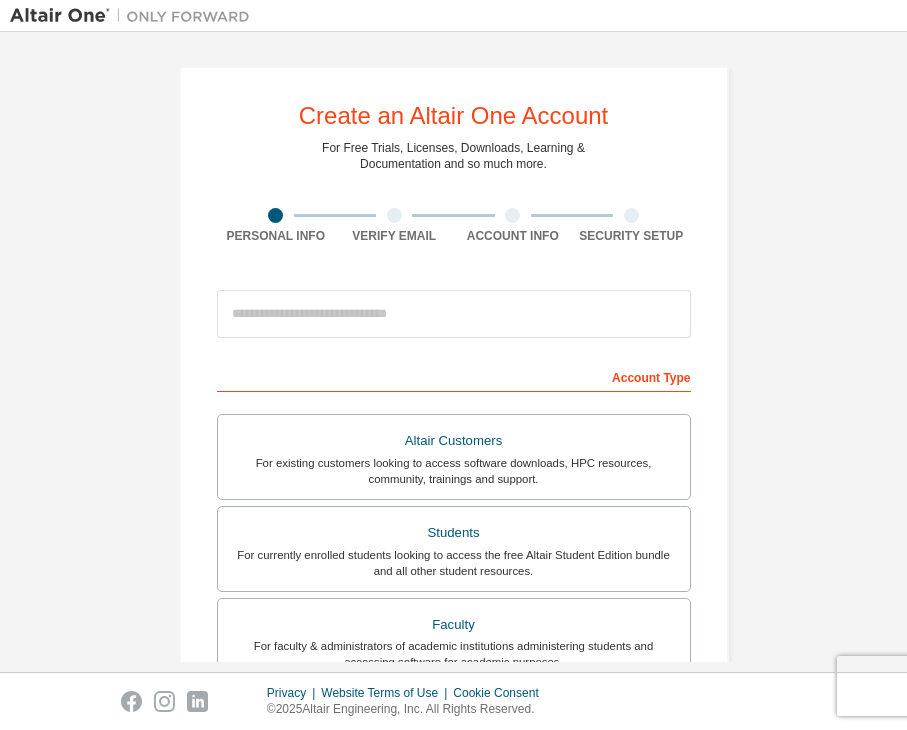 scroll, scrollTop: 0, scrollLeft: 0, axis: both 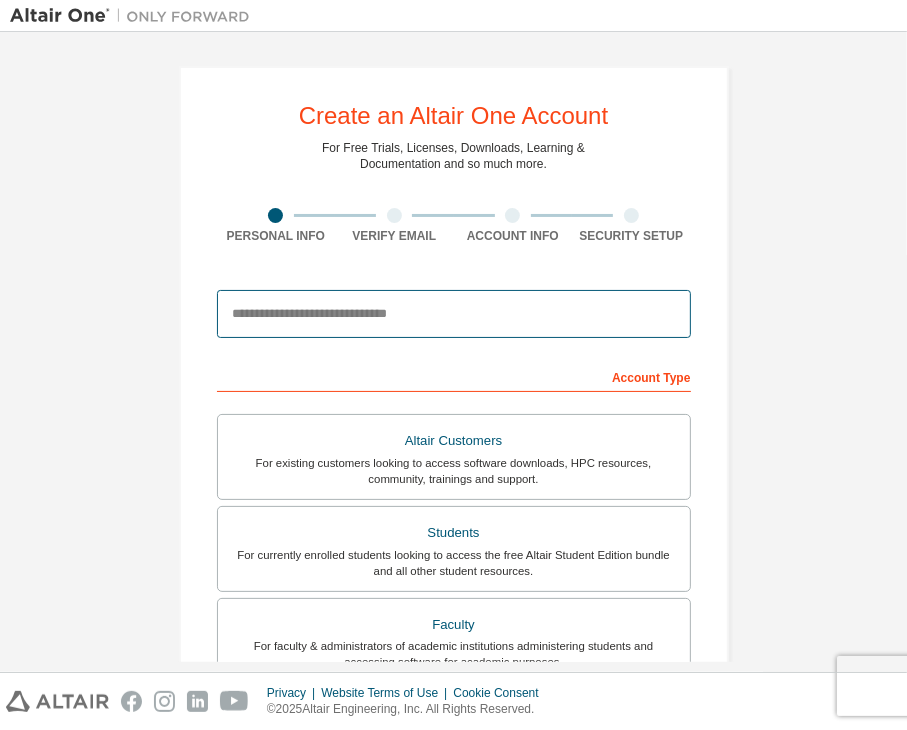 click at bounding box center [454, 314] 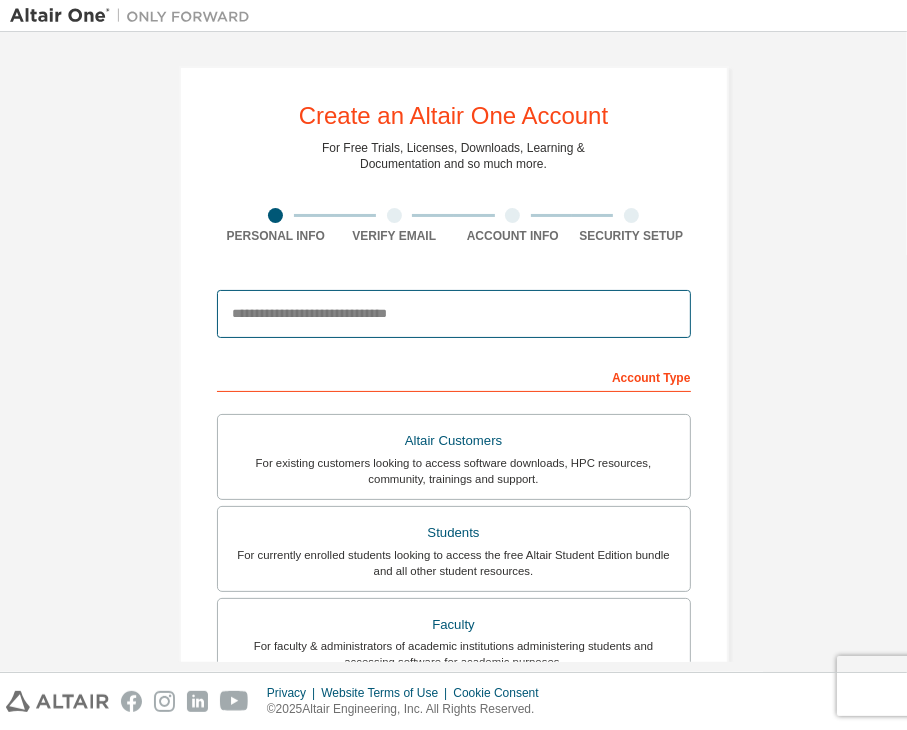 type on "**********" 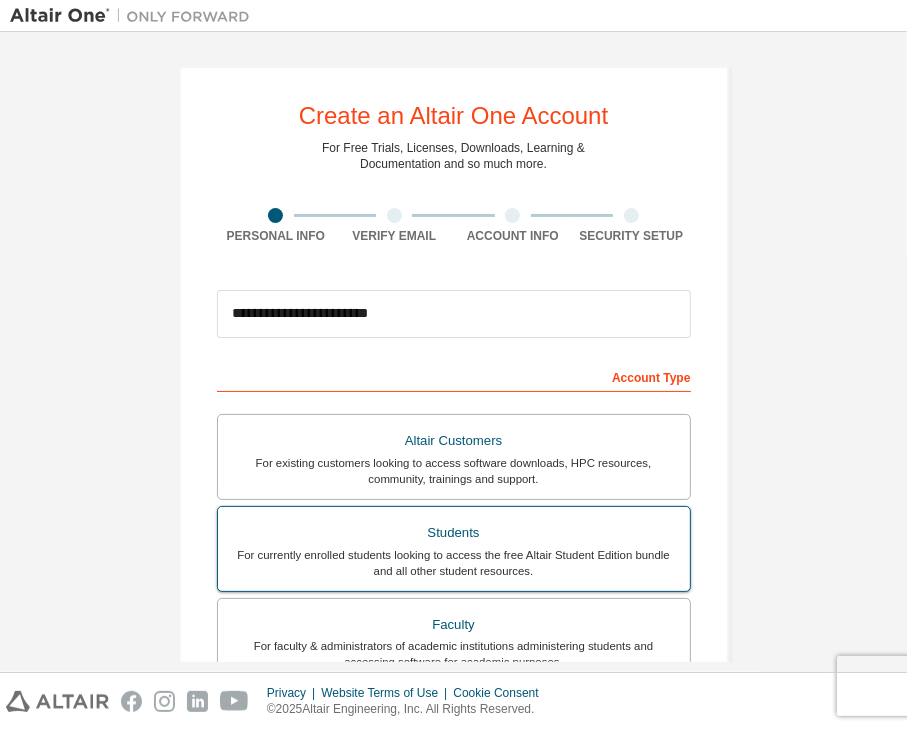 click on "Students" at bounding box center (454, 533) 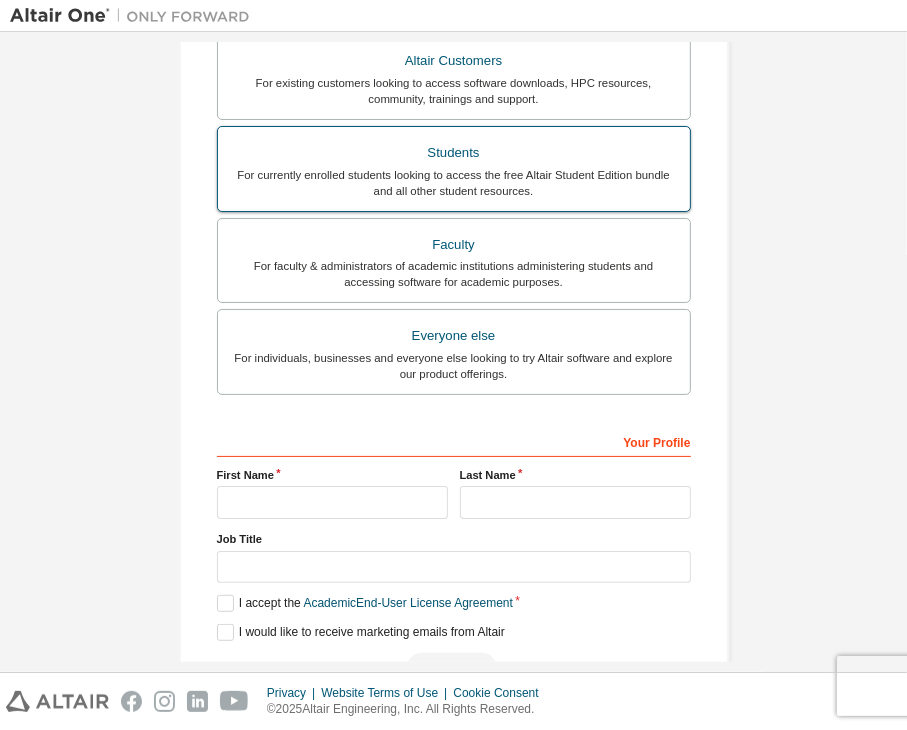scroll, scrollTop: 435, scrollLeft: 0, axis: vertical 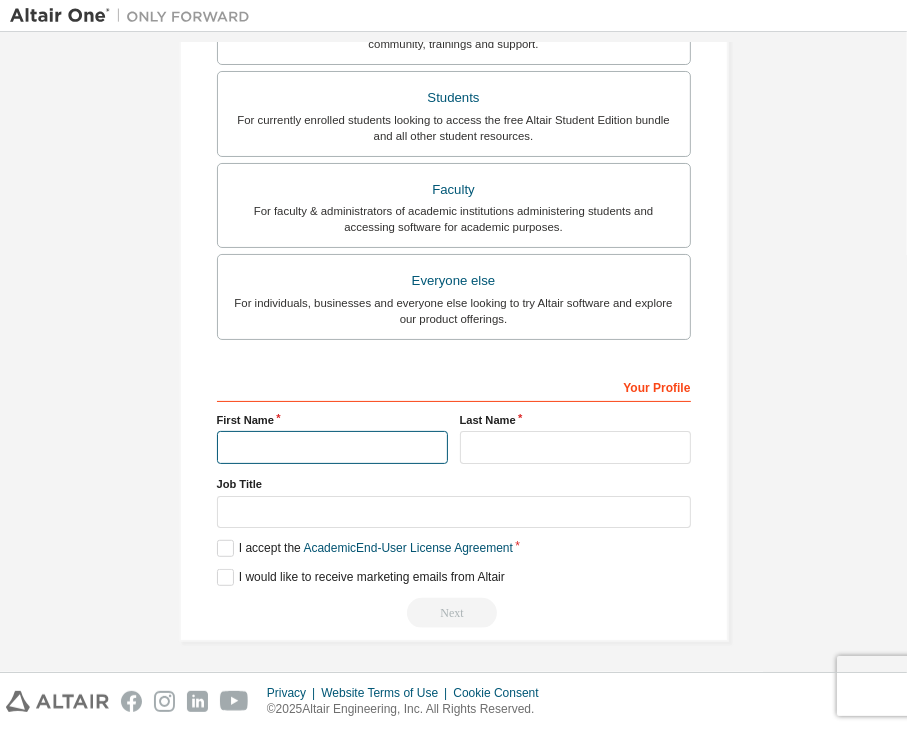 click at bounding box center (332, 447) 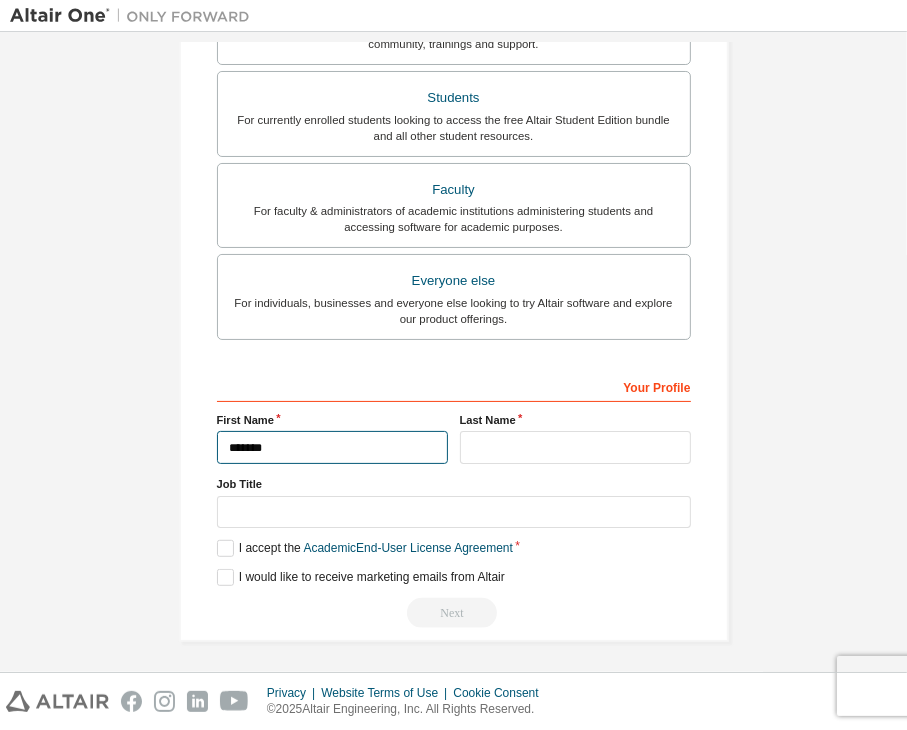 type on "*******" 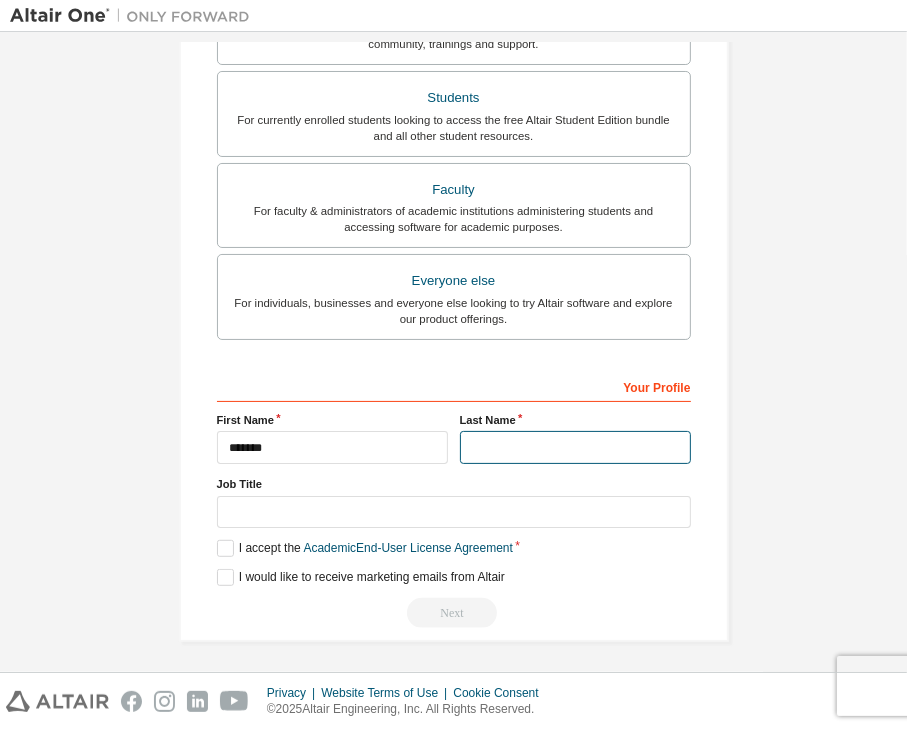 click at bounding box center (575, 447) 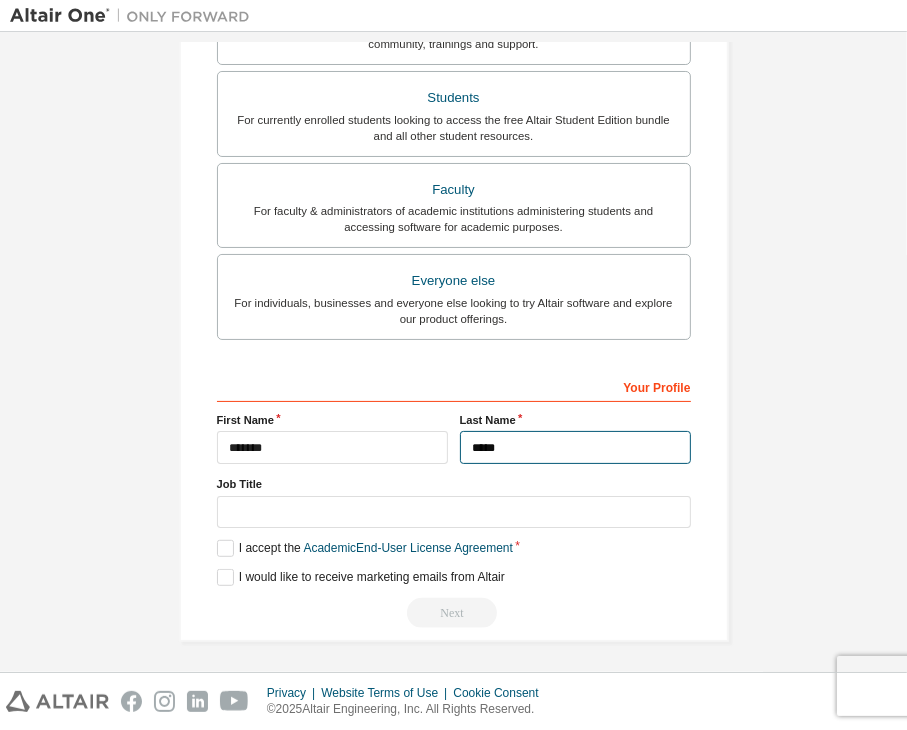 type on "*****" 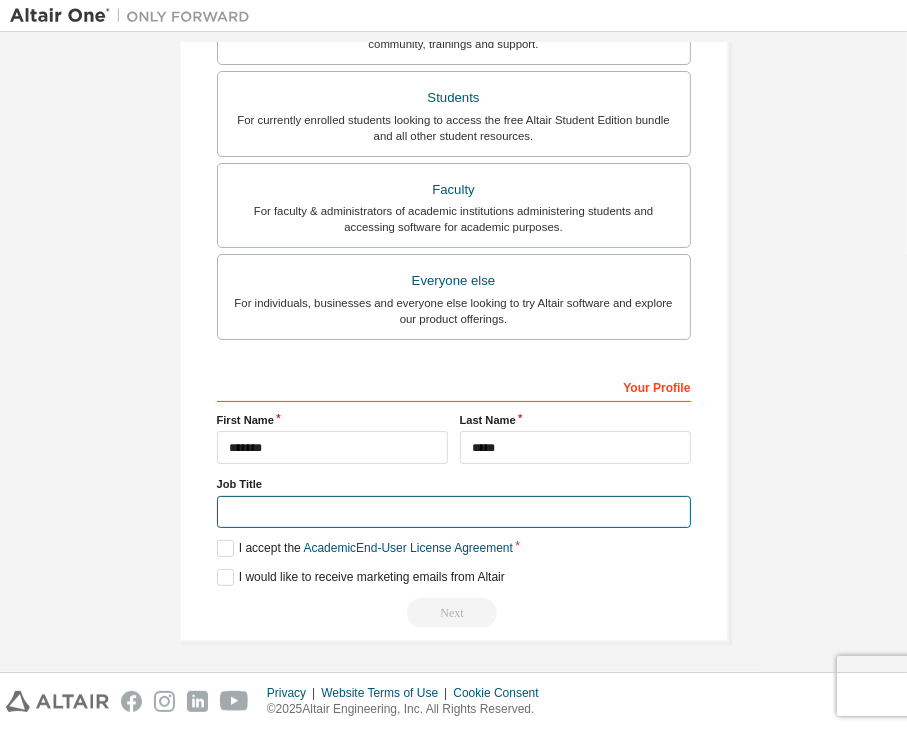 click at bounding box center (454, 512) 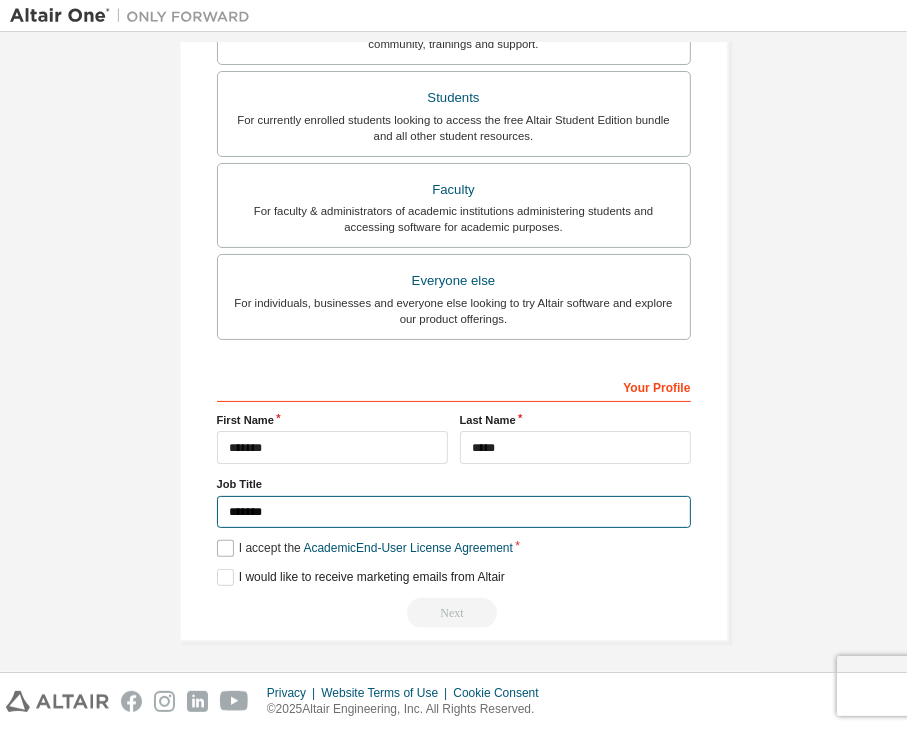 type on "*******" 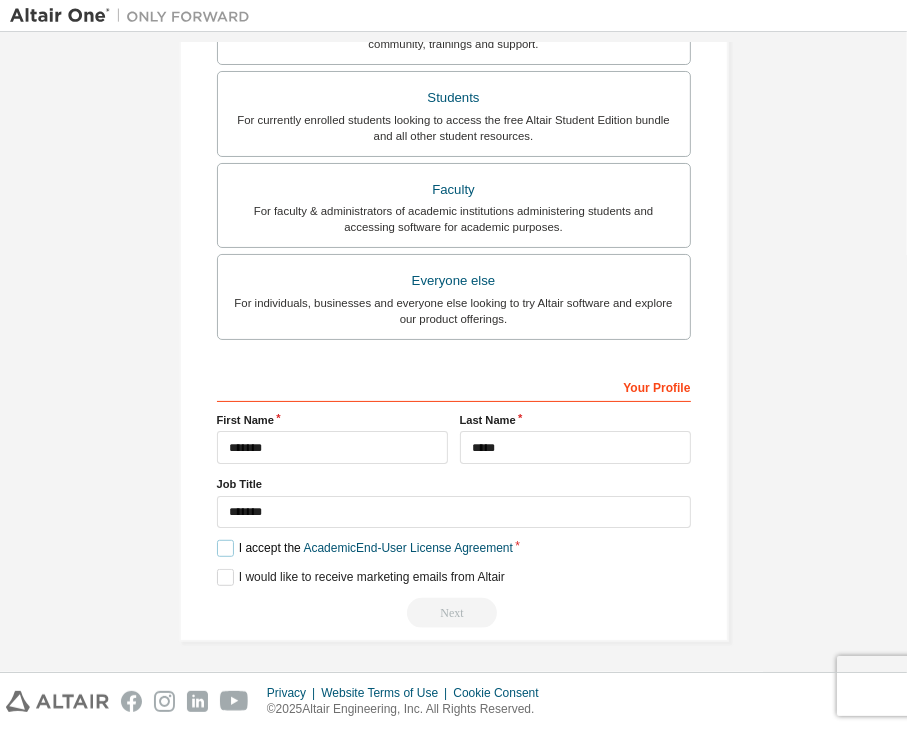 click on "I accept the   Academic   End-User License Agreement" at bounding box center (365, 548) 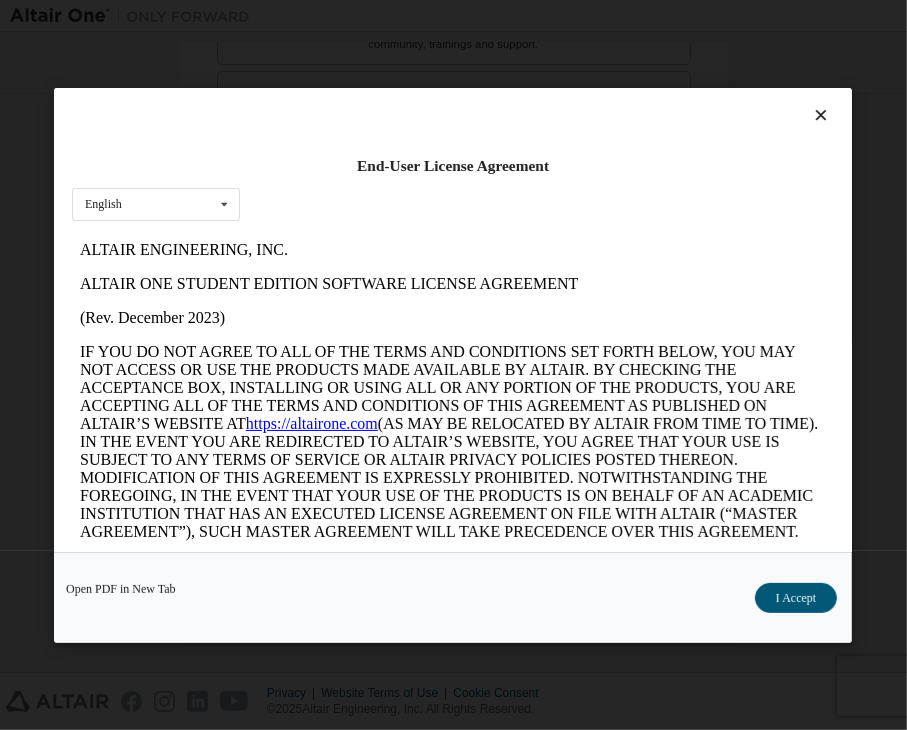 scroll, scrollTop: 0, scrollLeft: 0, axis: both 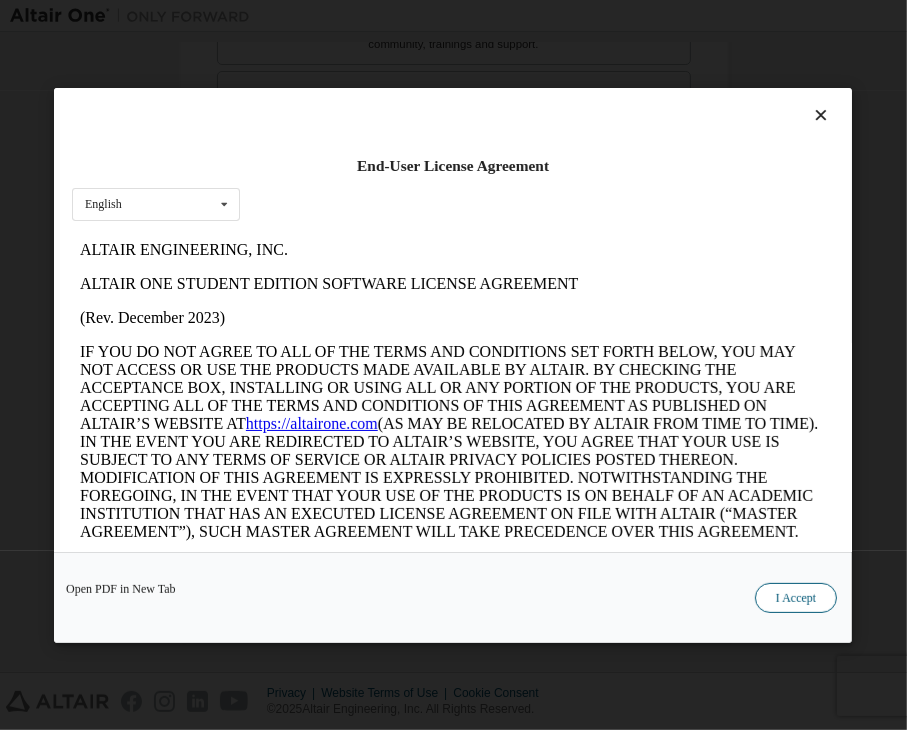 click on "I Accept" at bounding box center [796, 598] 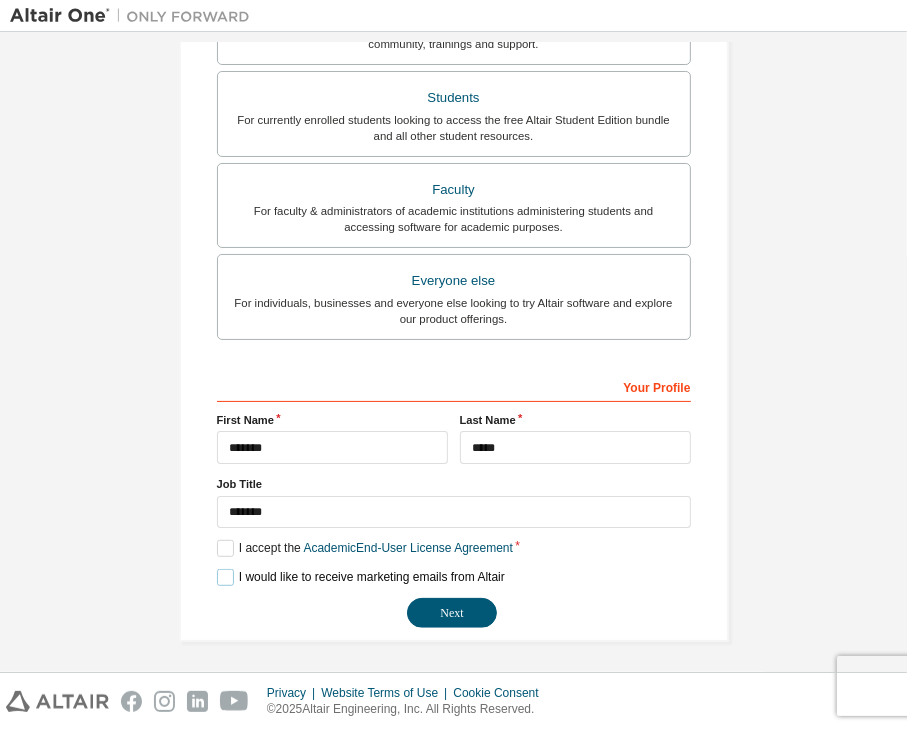 click on "I would like to receive marketing emails from Altair" at bounding box center (361, 577) 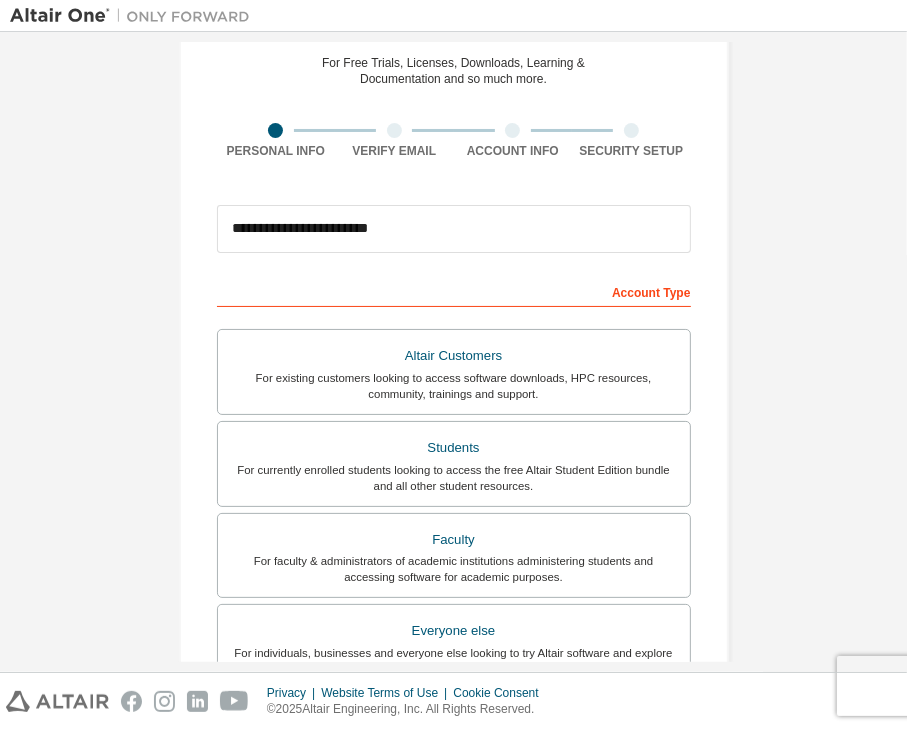 scroll, scrollTop: 435, scrollLeft: 0, axis: vertical 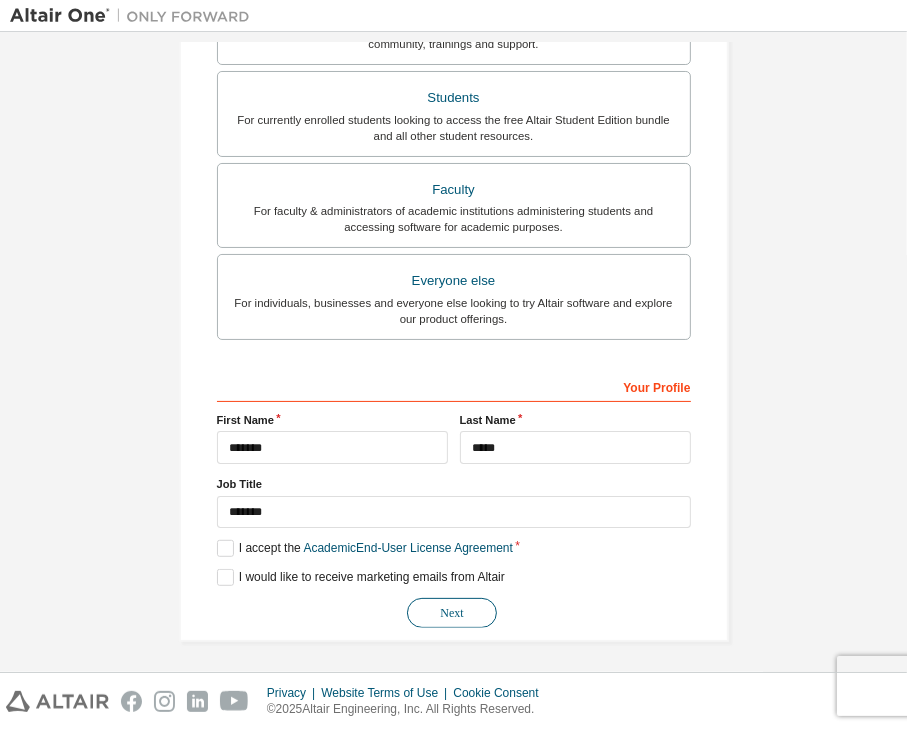 click on "Next" at bounding box center [452, 613] 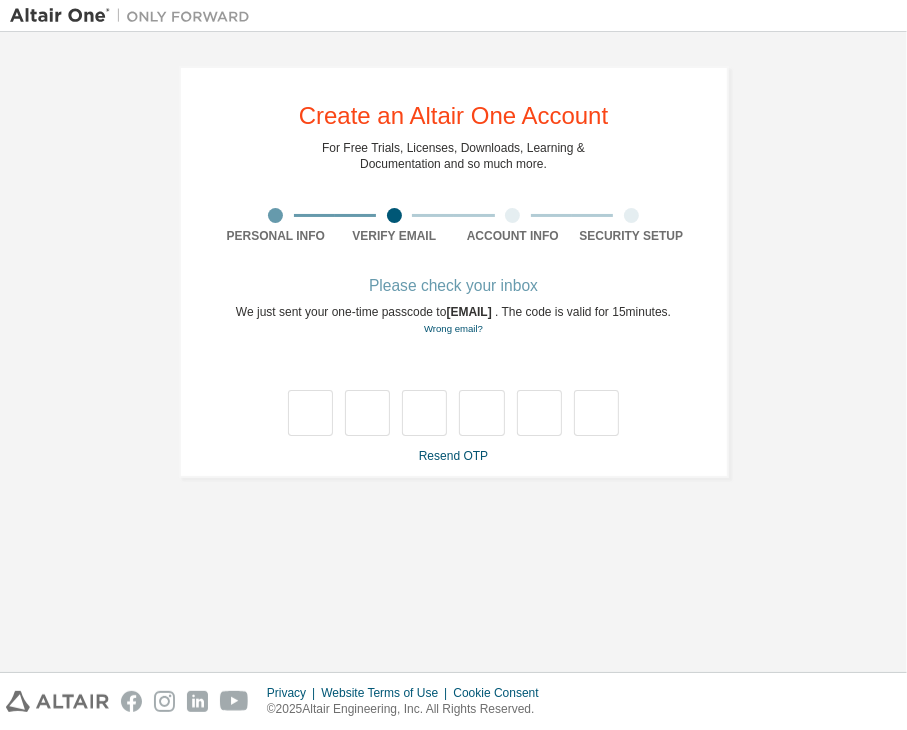 scroll, scrollTop: 0, scrollLeft: 0, axis: both 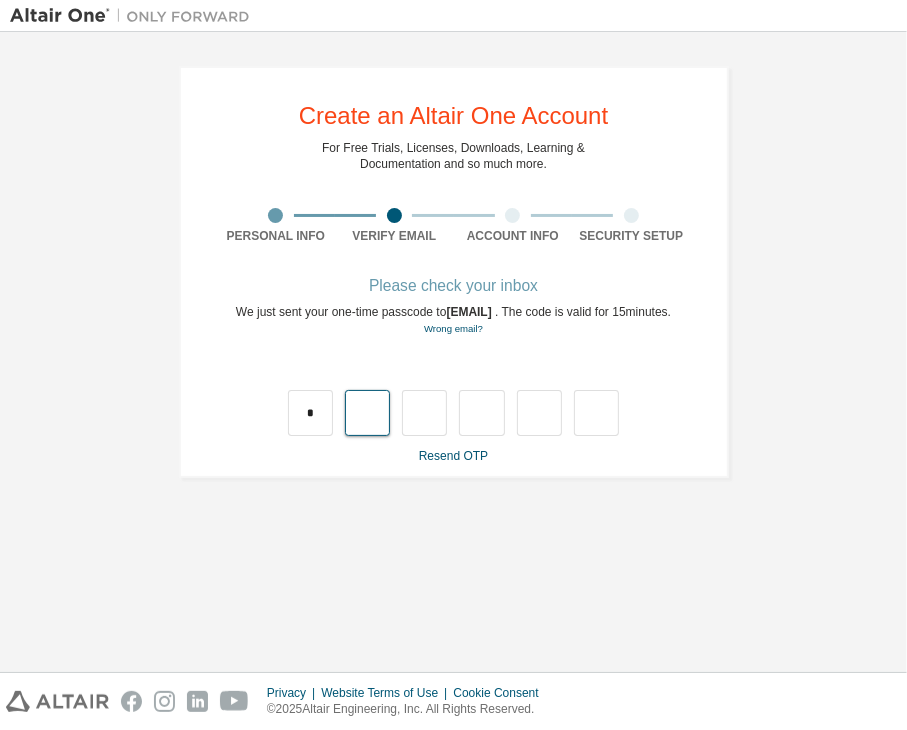 type on "*" 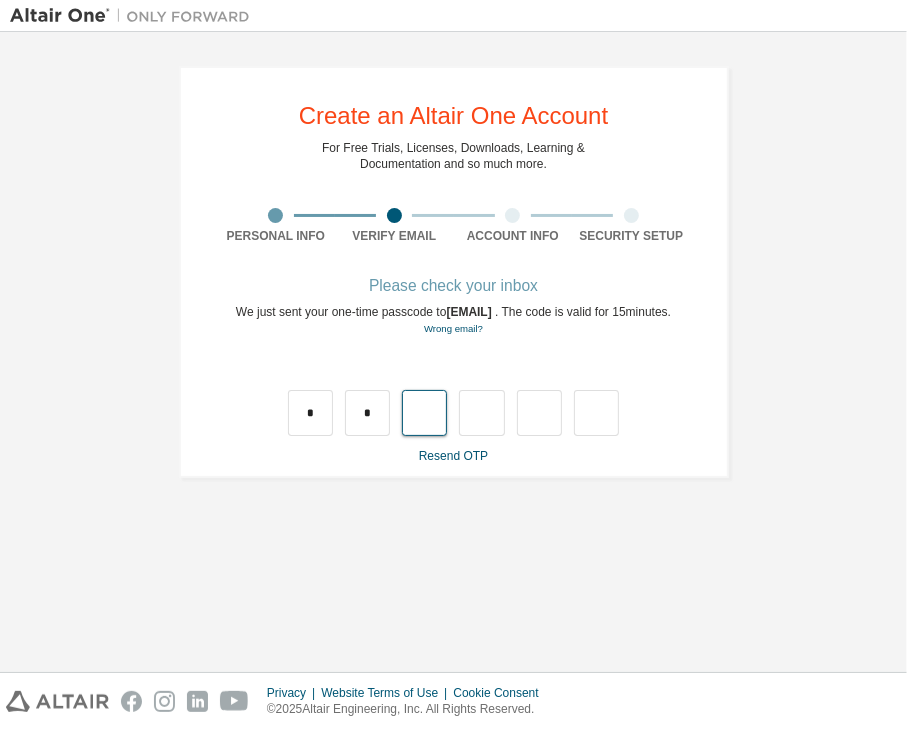 type on "*" 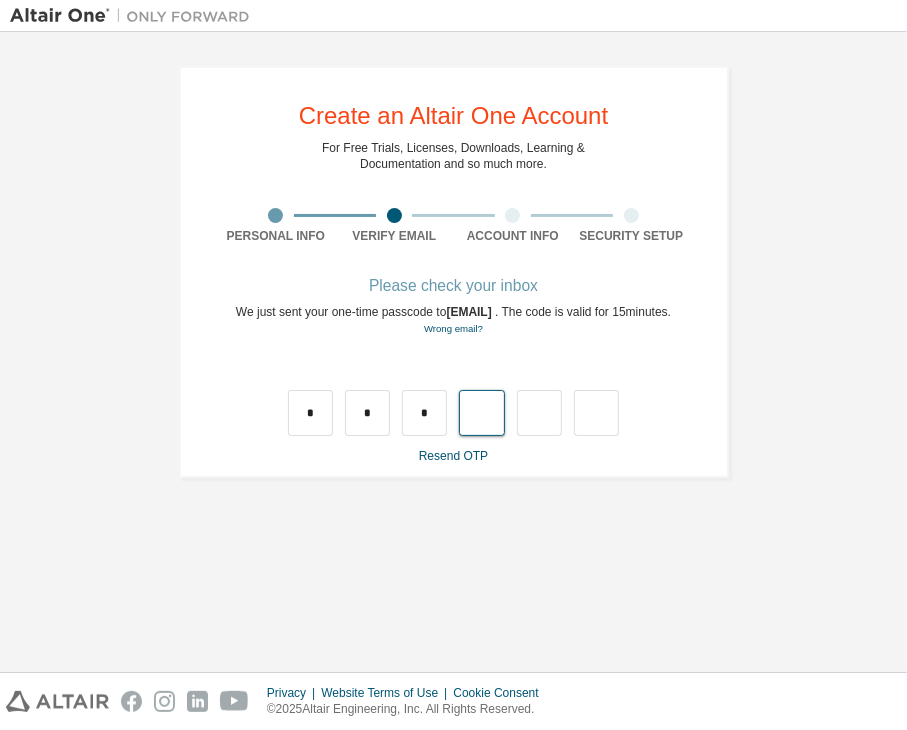 type on "*" 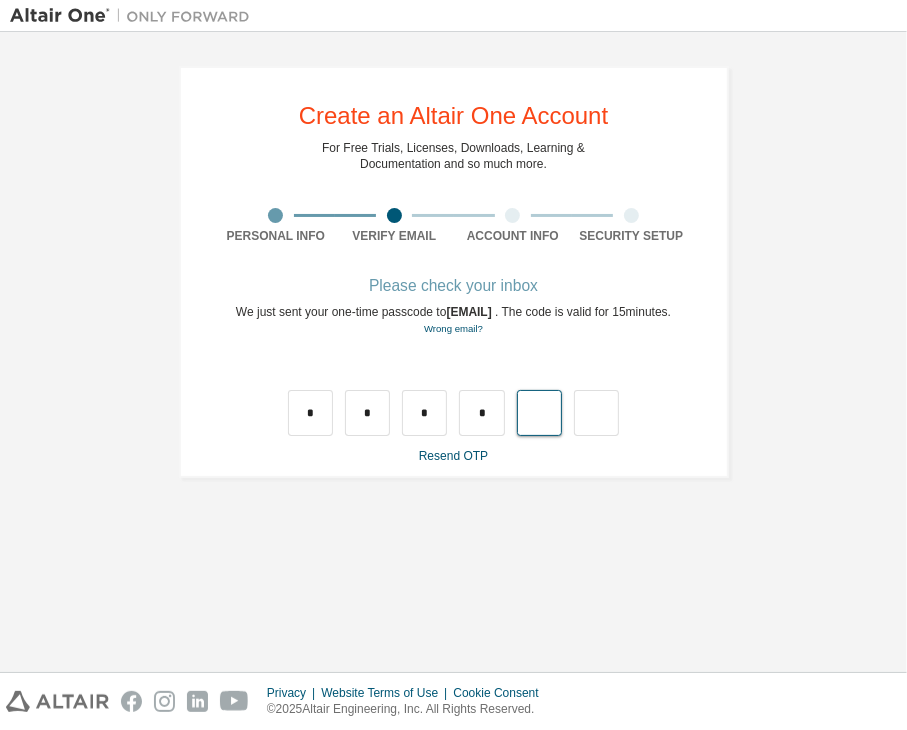 type on "*" 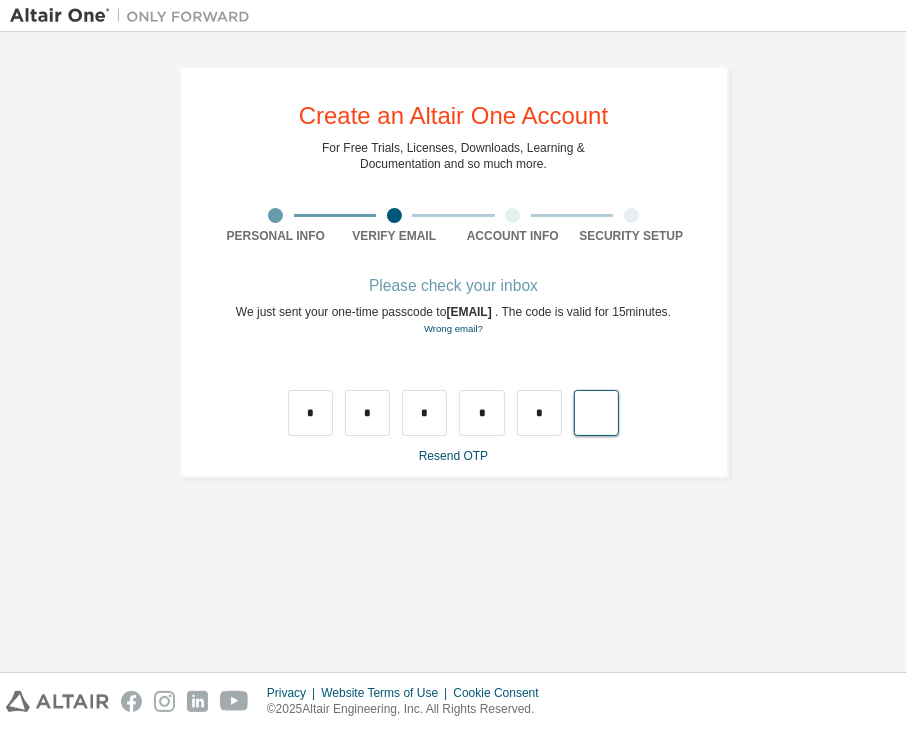 type on "*" 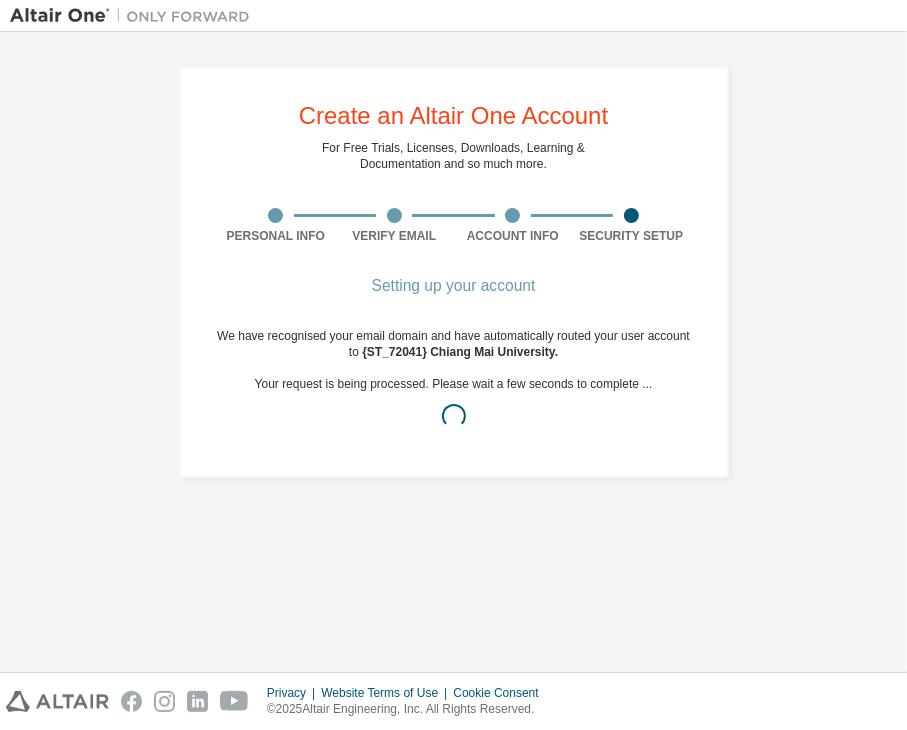 click on "Create an Altair One Account For Free Trials, Licenses, Downloads, Learning &  Documentation and so much more. Personal Info Verify Email Account Info Security Setup Setting up your account We have recognised your email domain and have automatically routed your user account to   {ST_72041} Chiang Mai University . Your request is being processed. Please wait a few seconds to complete ..." at bounding box center (453, 352) 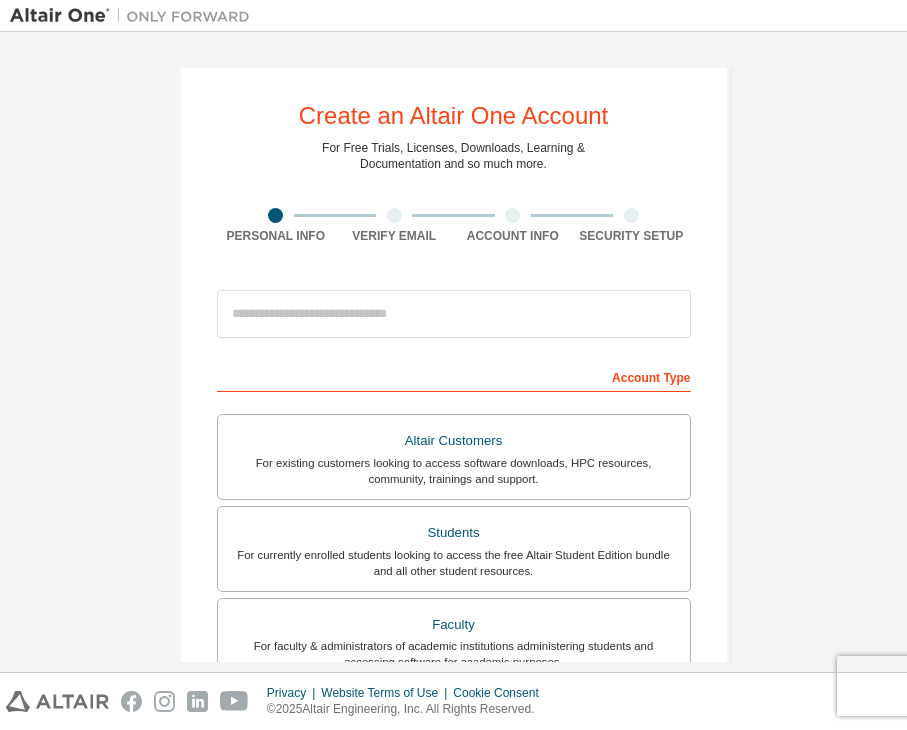 scroll, scrollTop: 0, scrollLeft: 0, axis: both 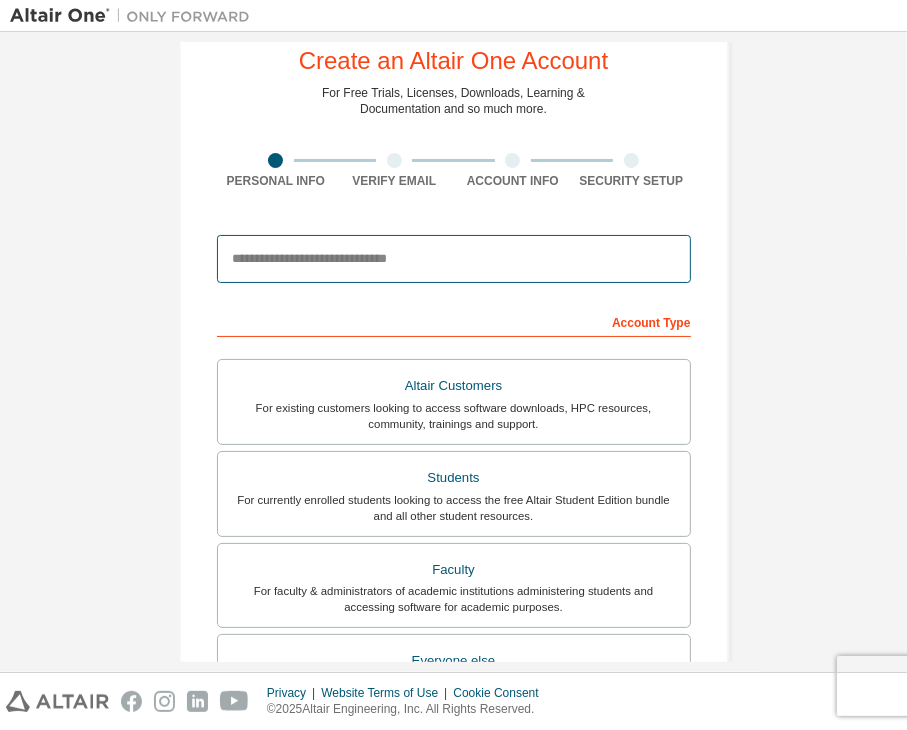 click at bounding box center (454, 259) 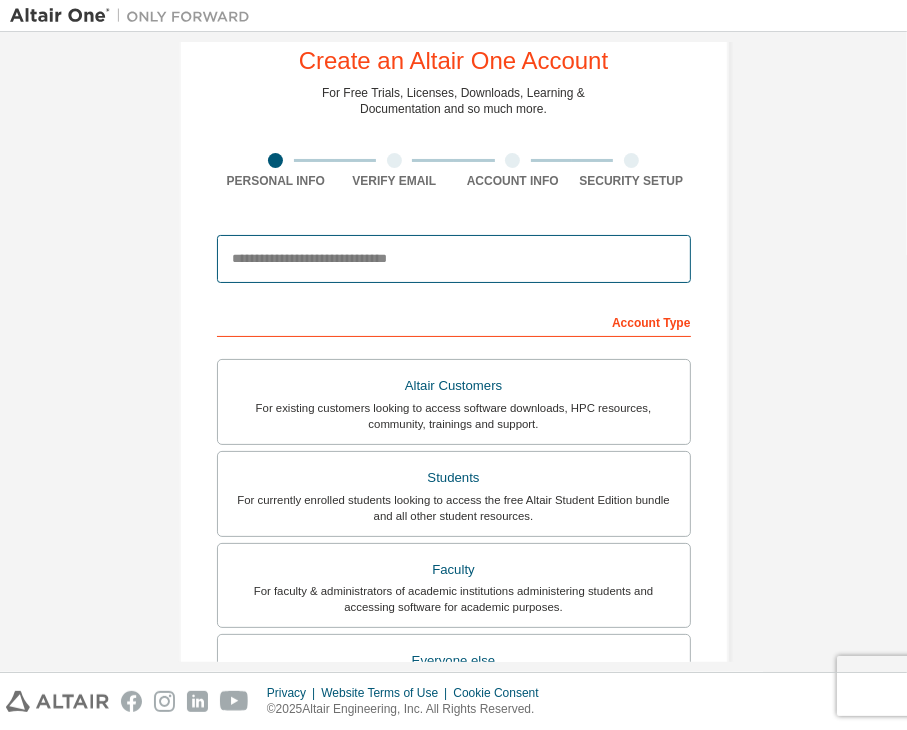type on "**********" 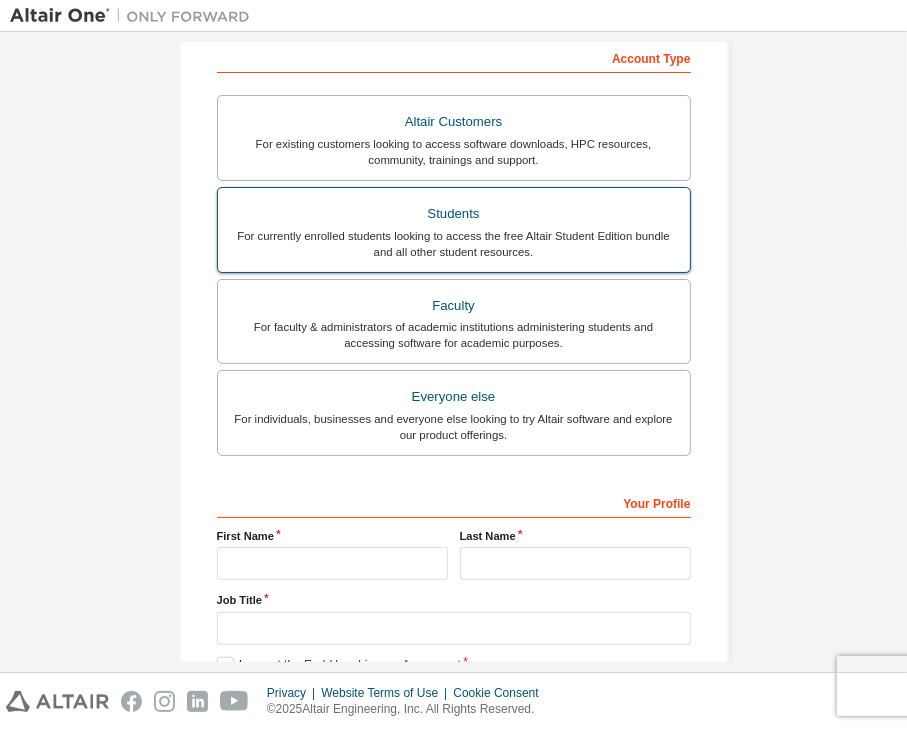 scroll, scrollTop: 393, scrollLeft: 0, axis: vertical 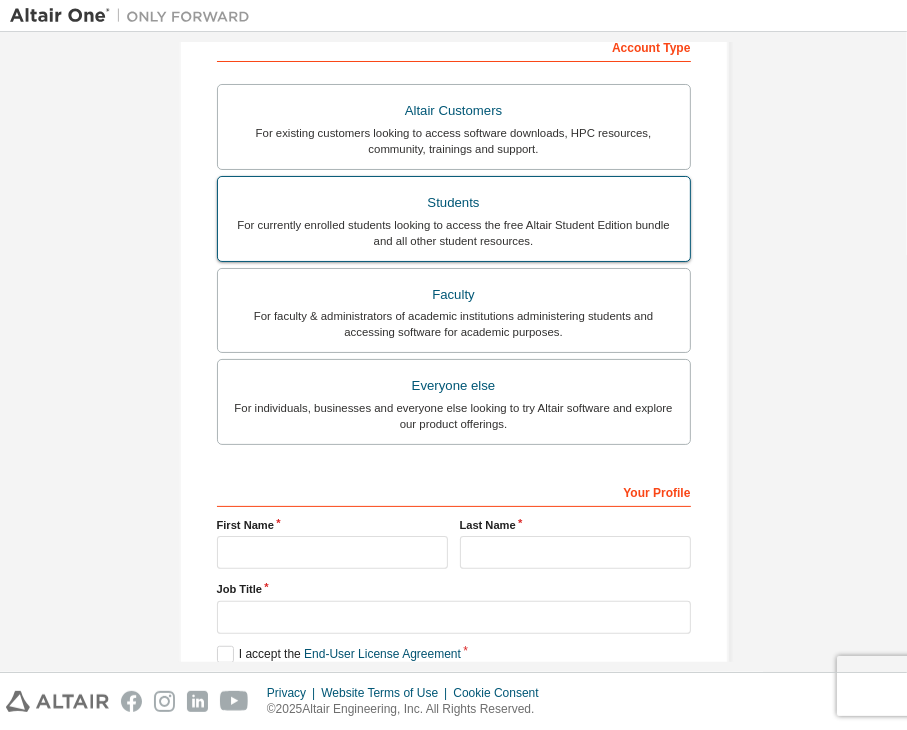 click on "Students" at bounding box center [454, 203] 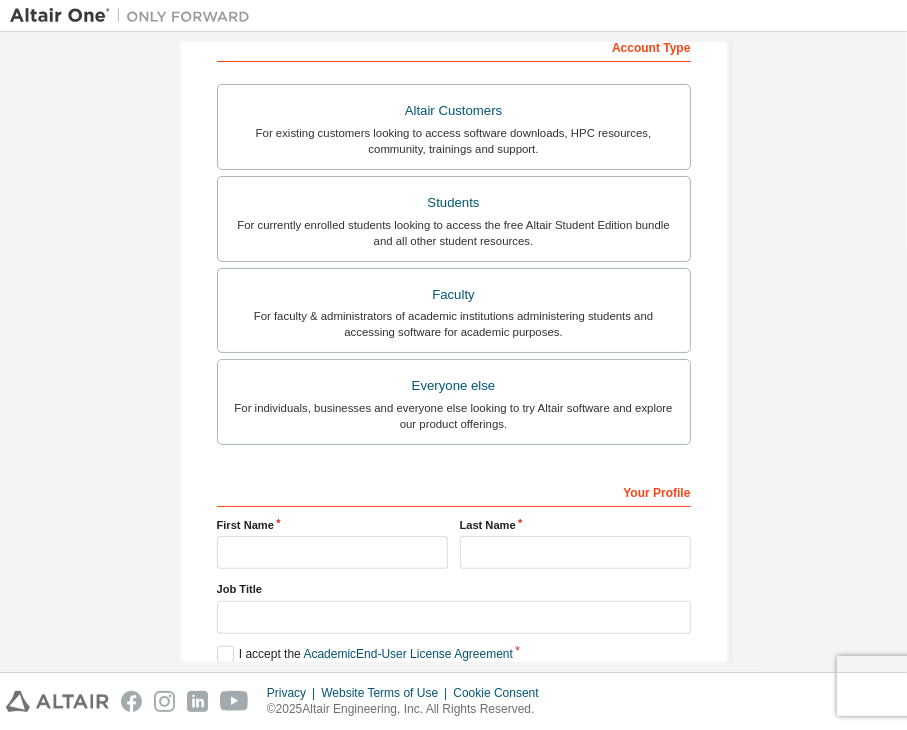 scroll, scrollTop: 455, scrollLeft: 0, axis: vertical 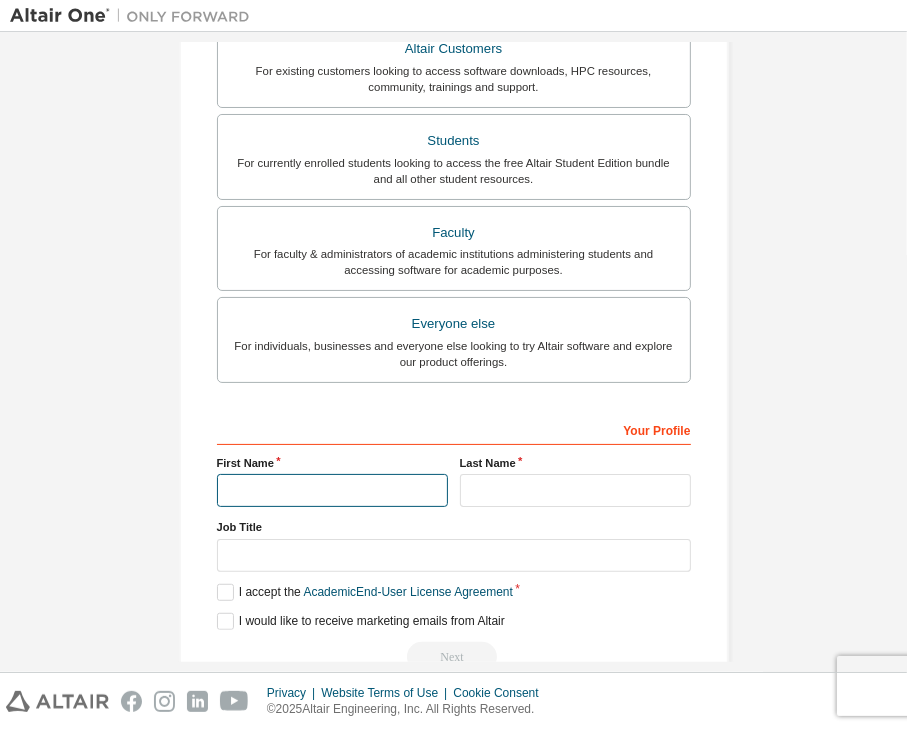 click at bounding box center (332, 490) 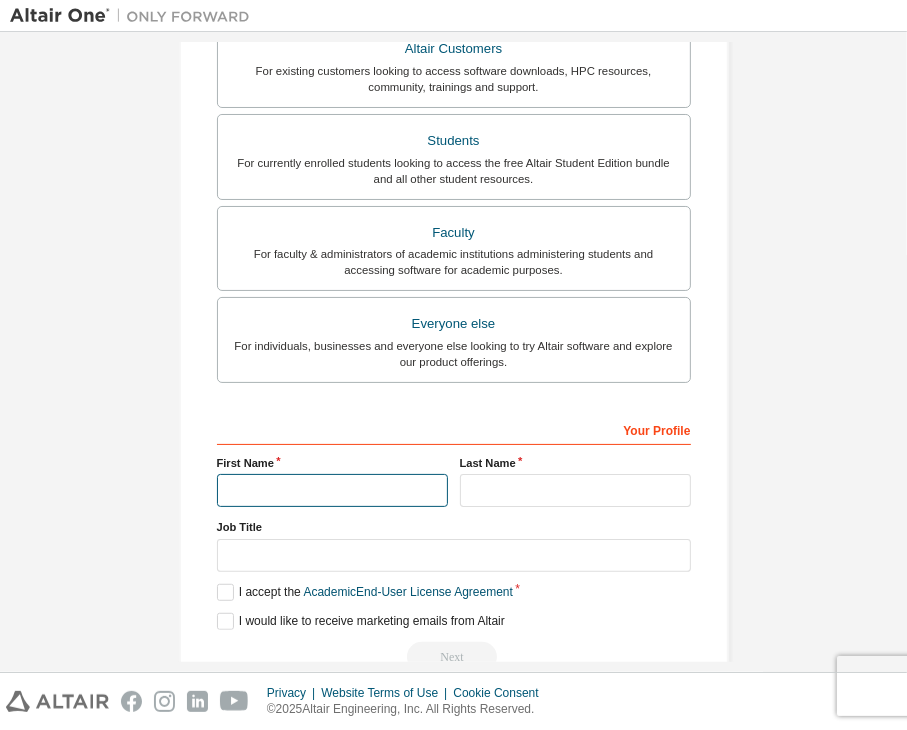 type on "*******" 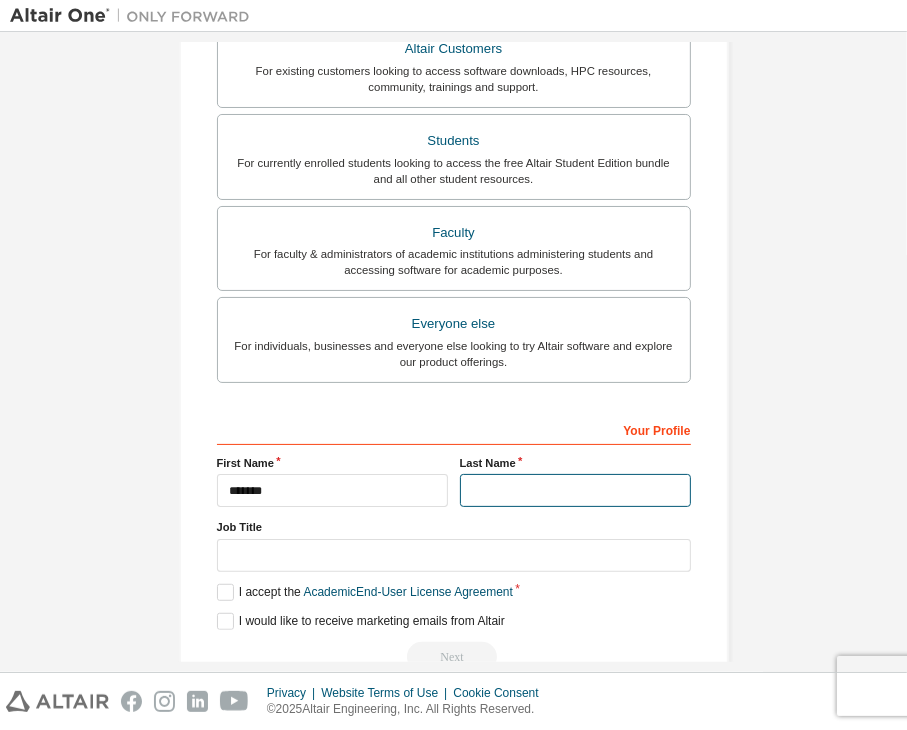 click at bounding box center (575, 490) 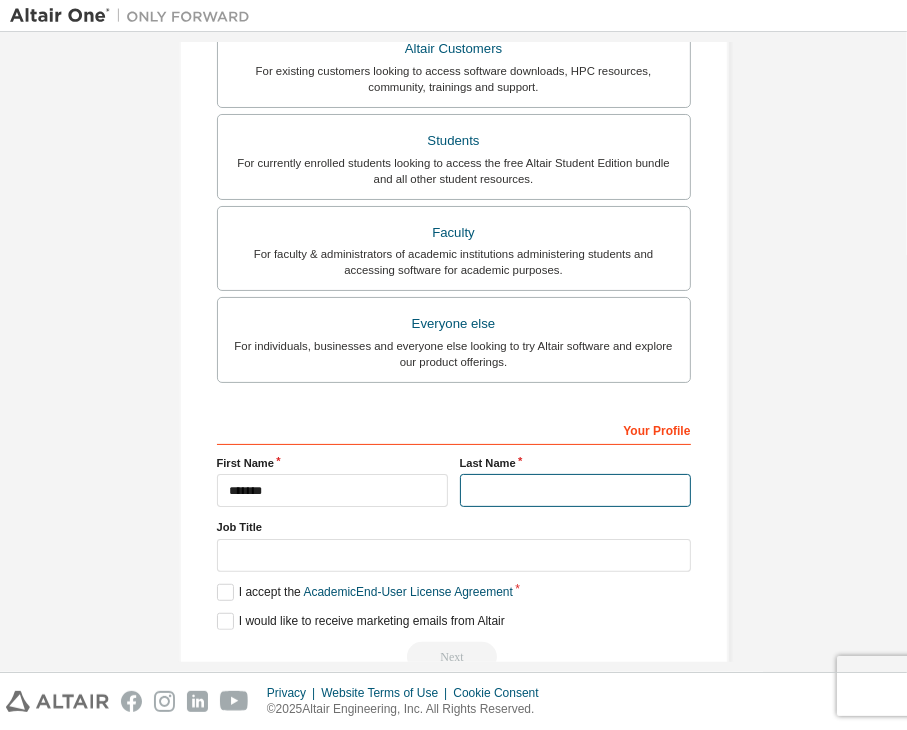 type on "*****" 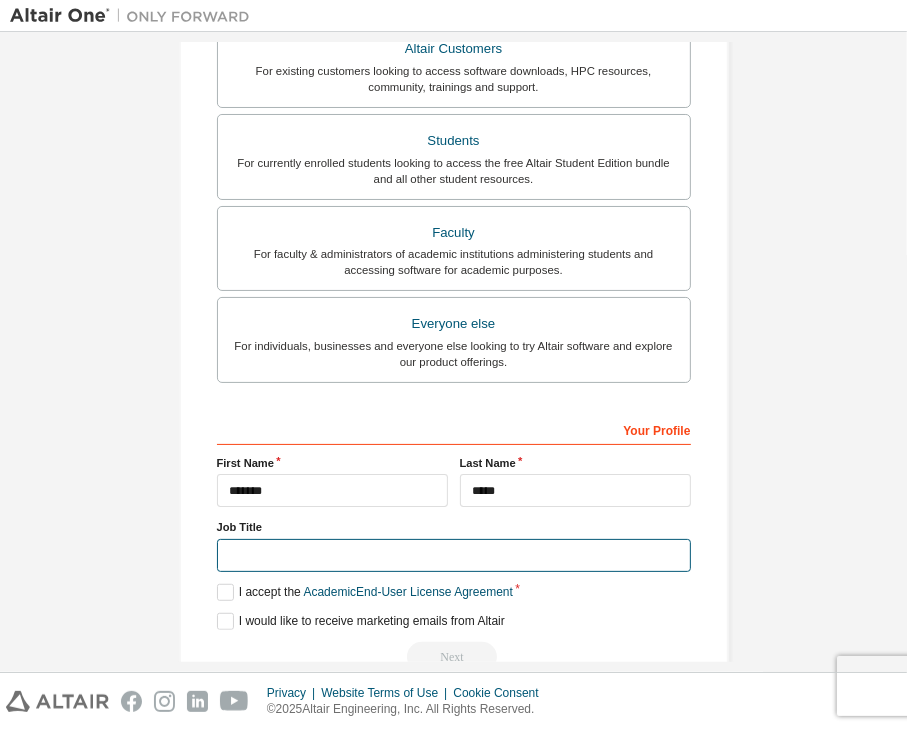 click at bounding box center [454, 555] 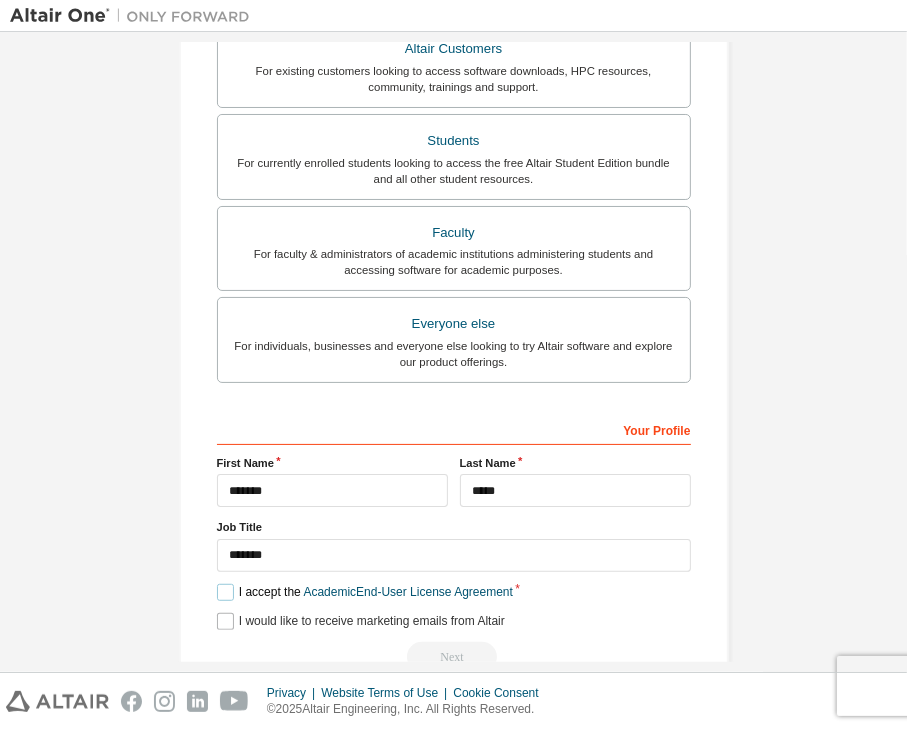 drag, startPoint x: 217, startPoint y: 582, endPoint x: 222, endPoint y: 619, distance: 37.336308 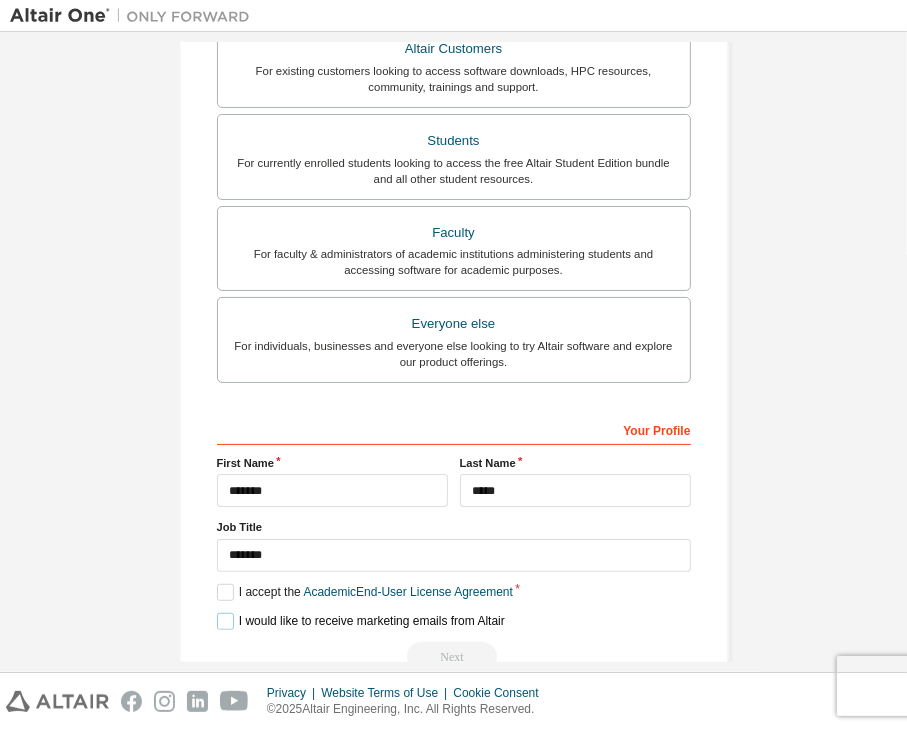 click on "I would like to receive marketing emails from Altair" at bounding box center (361, 621) 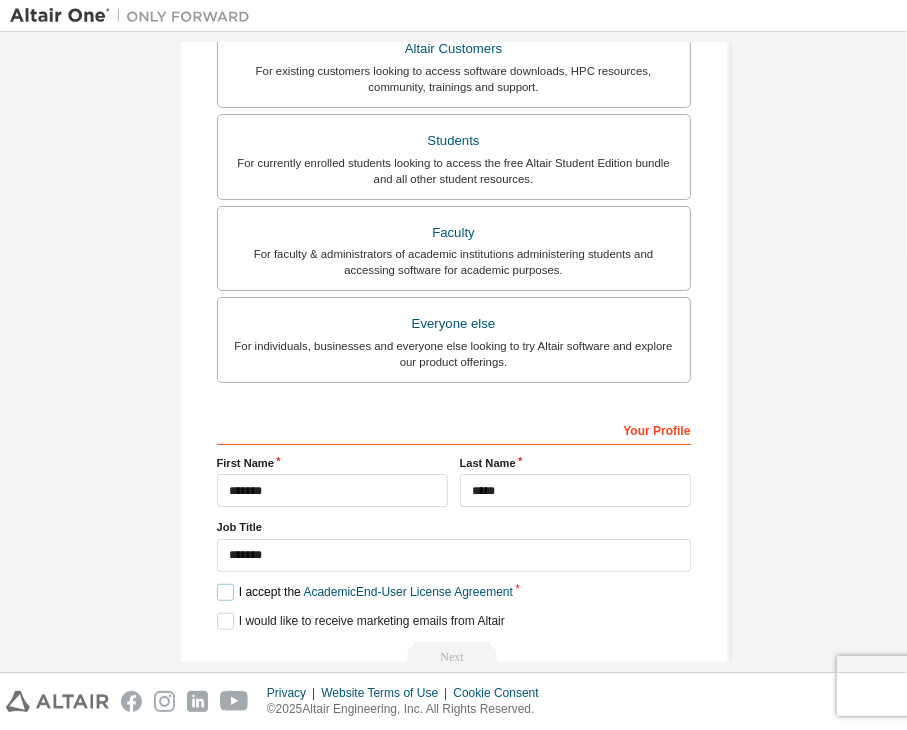 click on "I accept the   Academic   End-User License Agreement" at bounding box center (365, 592) 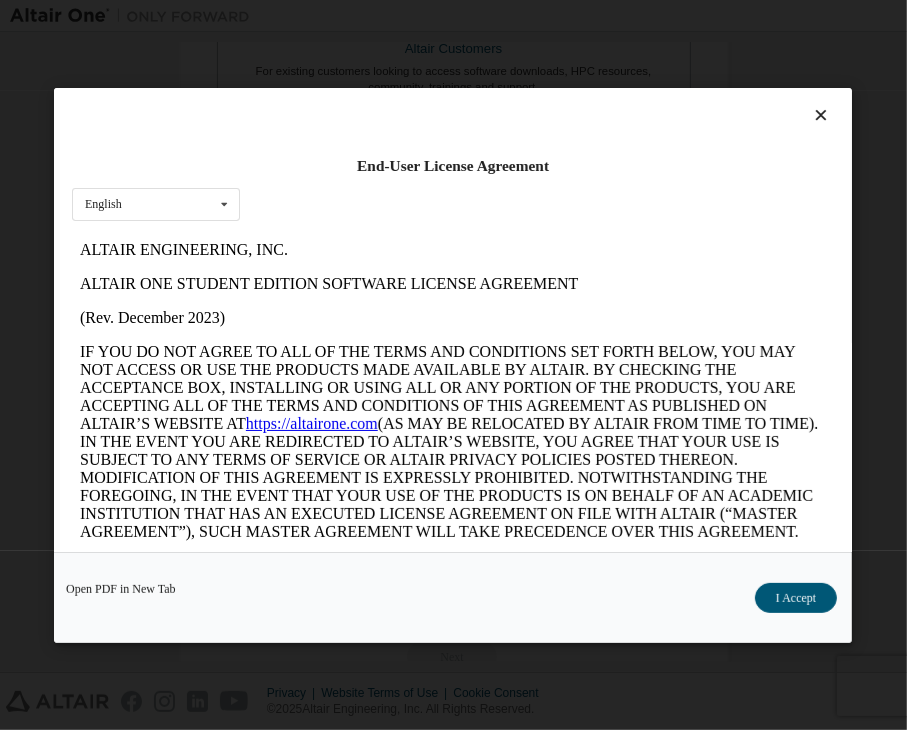 scroll, scrollTop: 0, scrollLeft: 0, axis: both 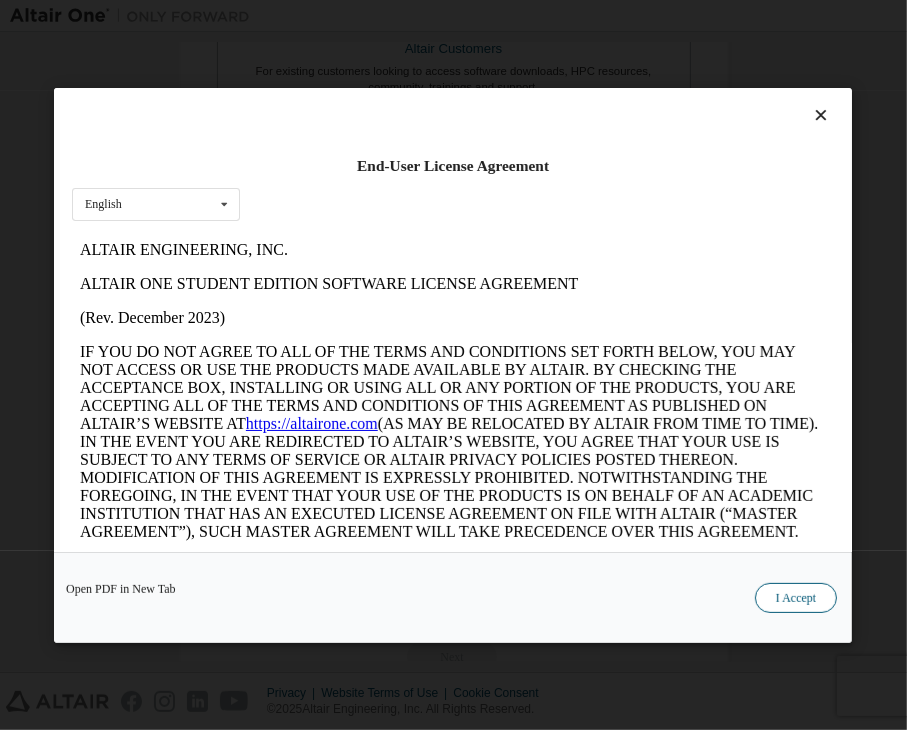 click on "I Accept" at bounding box center [796, 598] 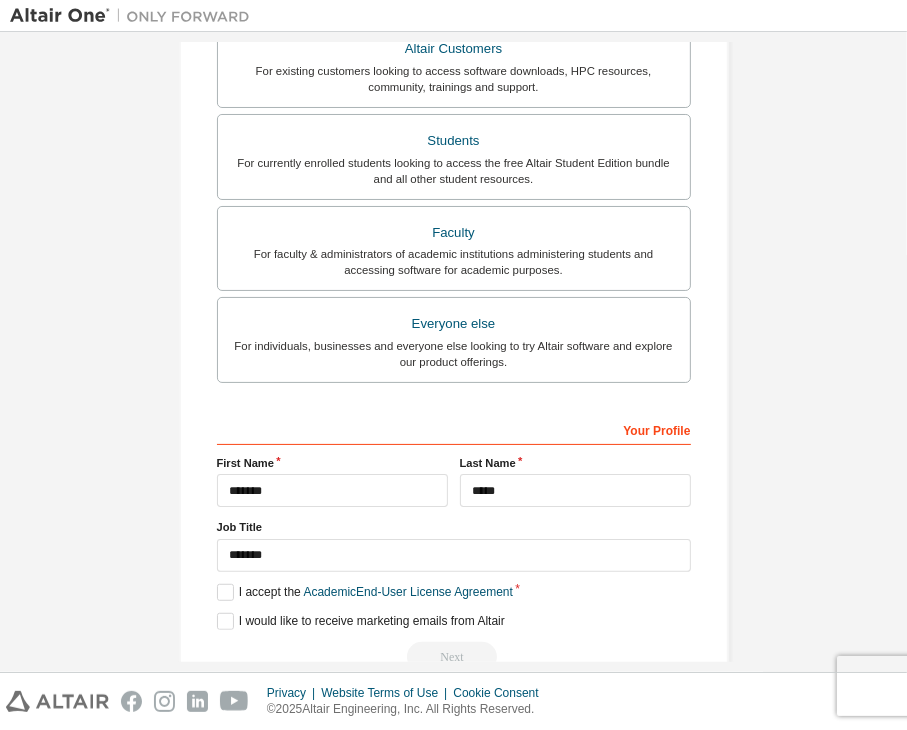 scroll, scrollTop: 498, scrollLeft: 0, axis: vertical 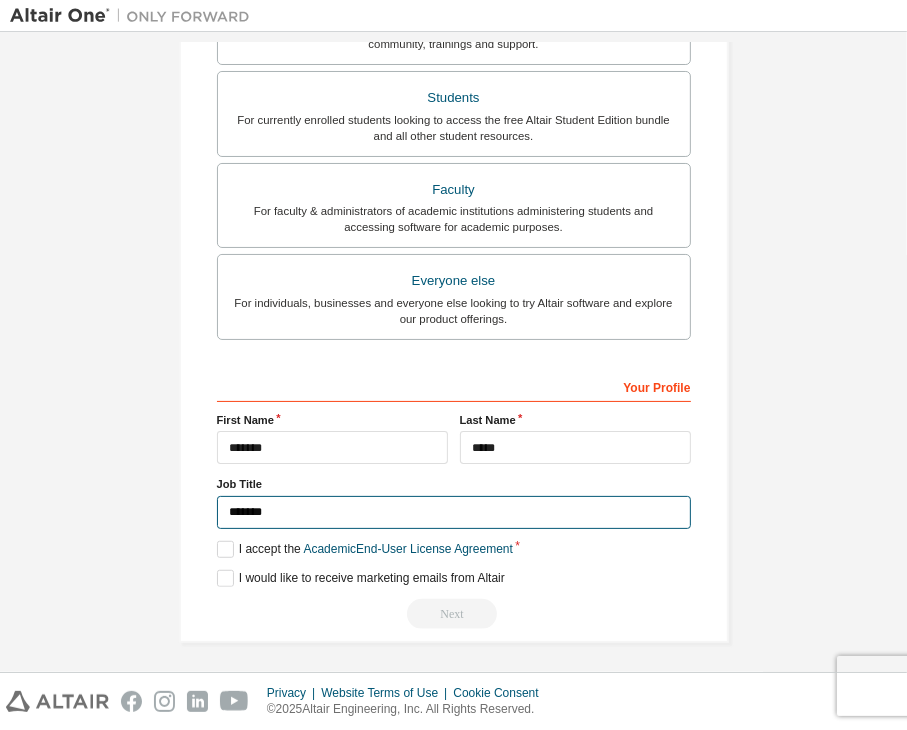 click on "*******" at bounding box center [454, 512] 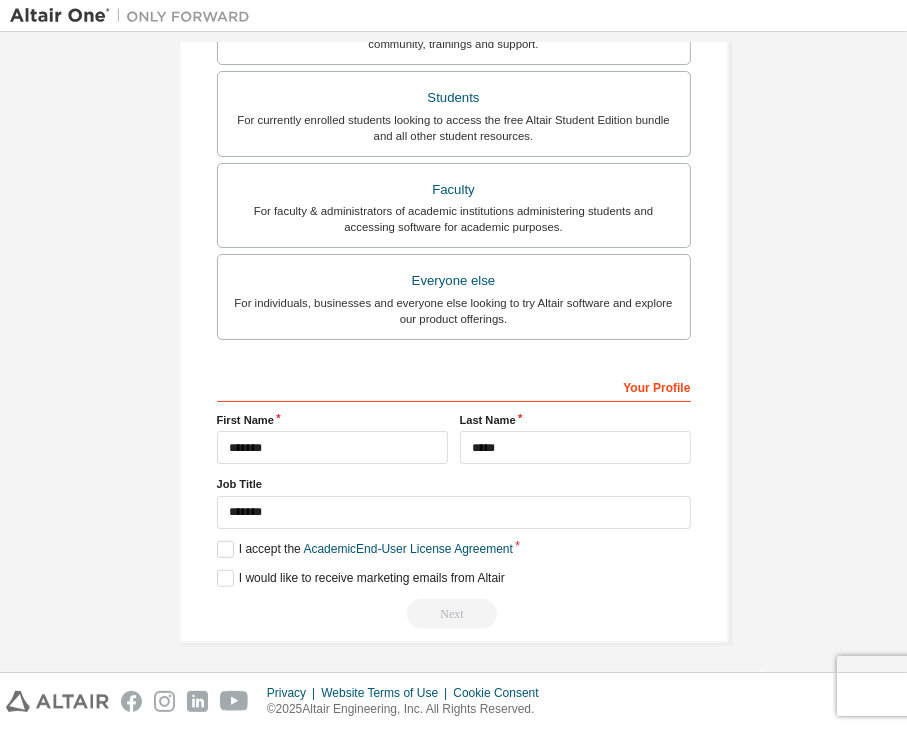 click on "Next" at bounding box center [454, 614] 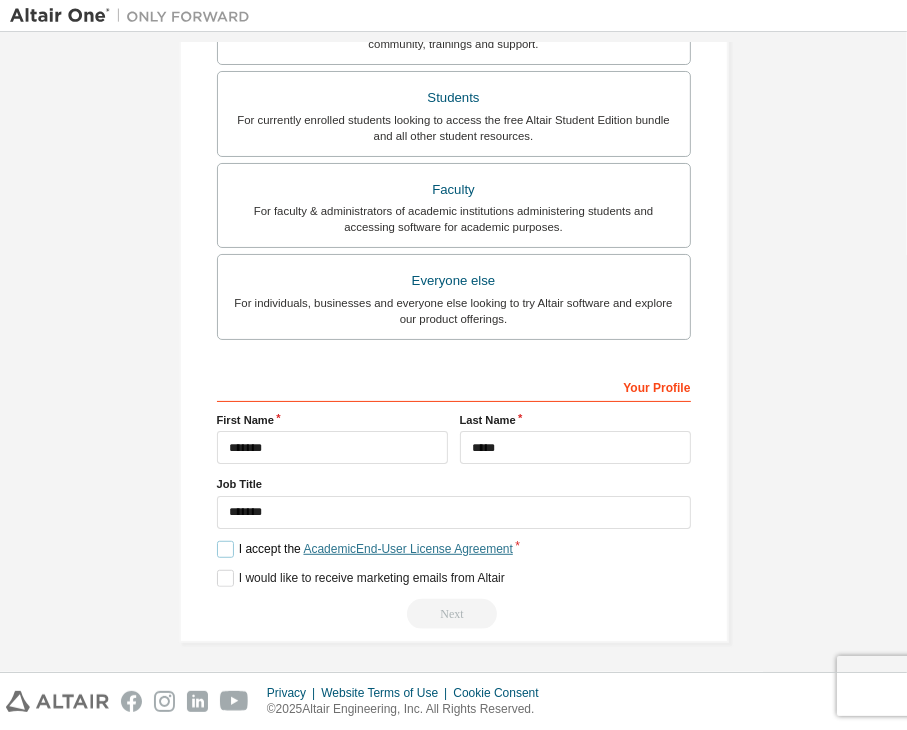 click on "Academic   End-User License Agreement" at bounding box center [408, 549] 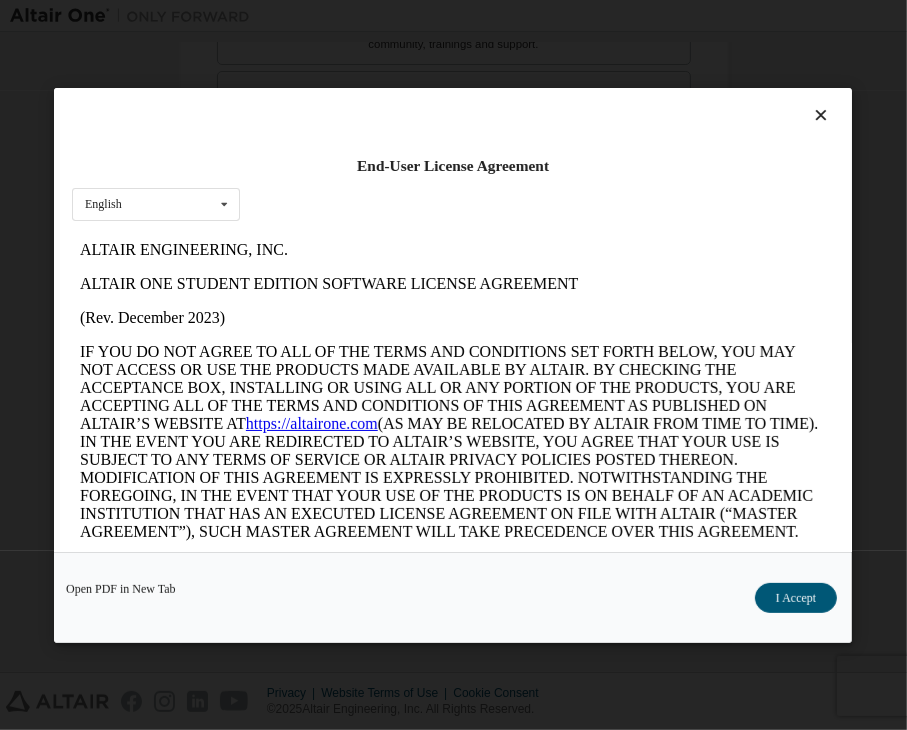 scroll, scrollTop: 0, scrollLeft: 0, axis: both 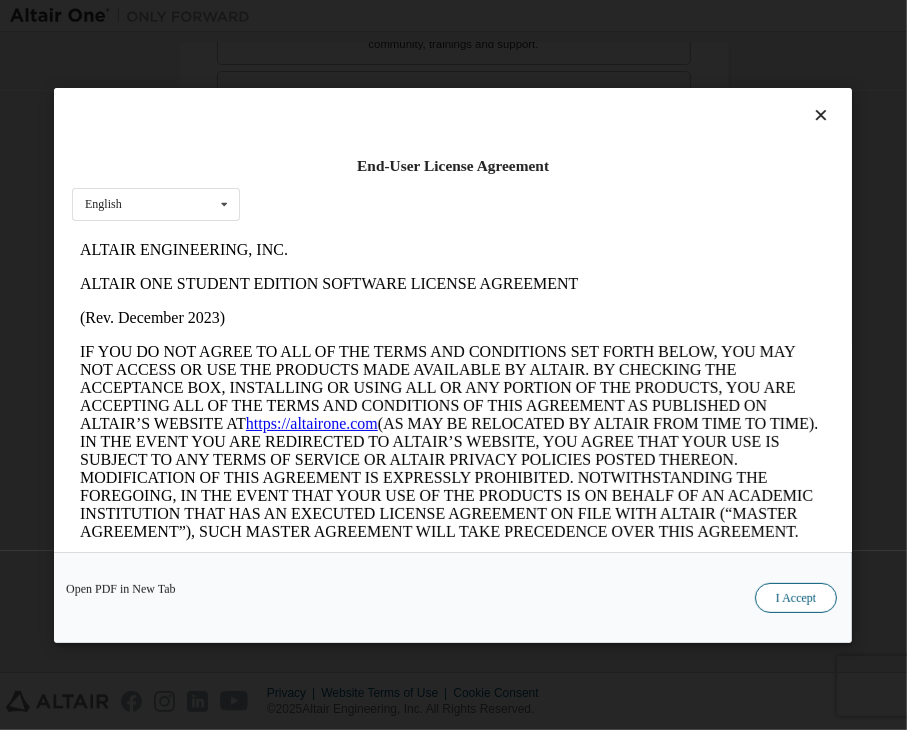 click on "I Accept" at bounding box center [796, 598] 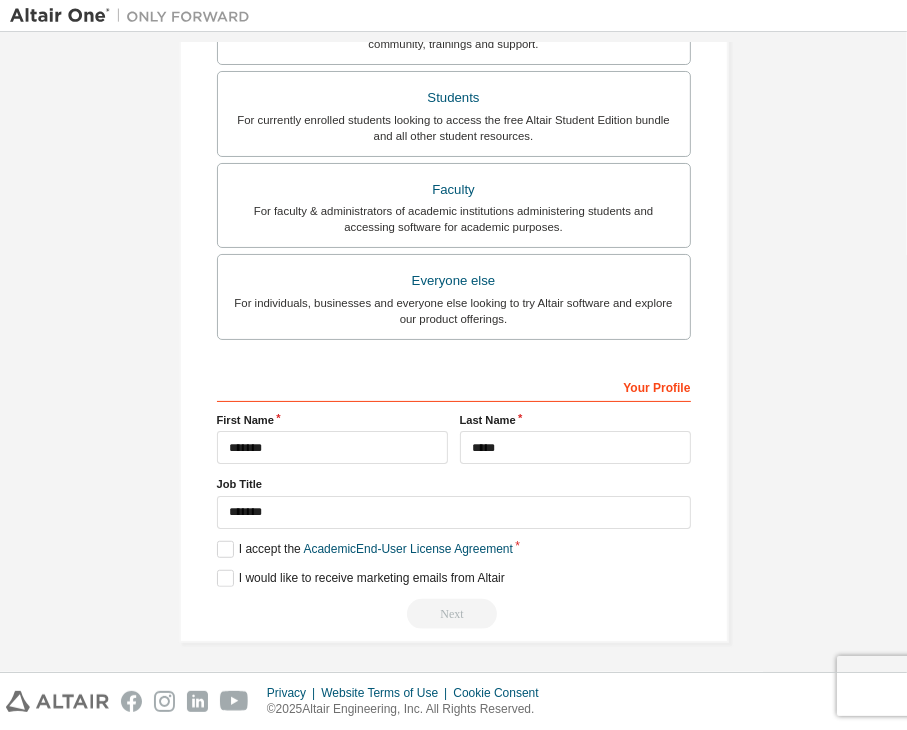click on "Next" at bounding box center (454, 614) 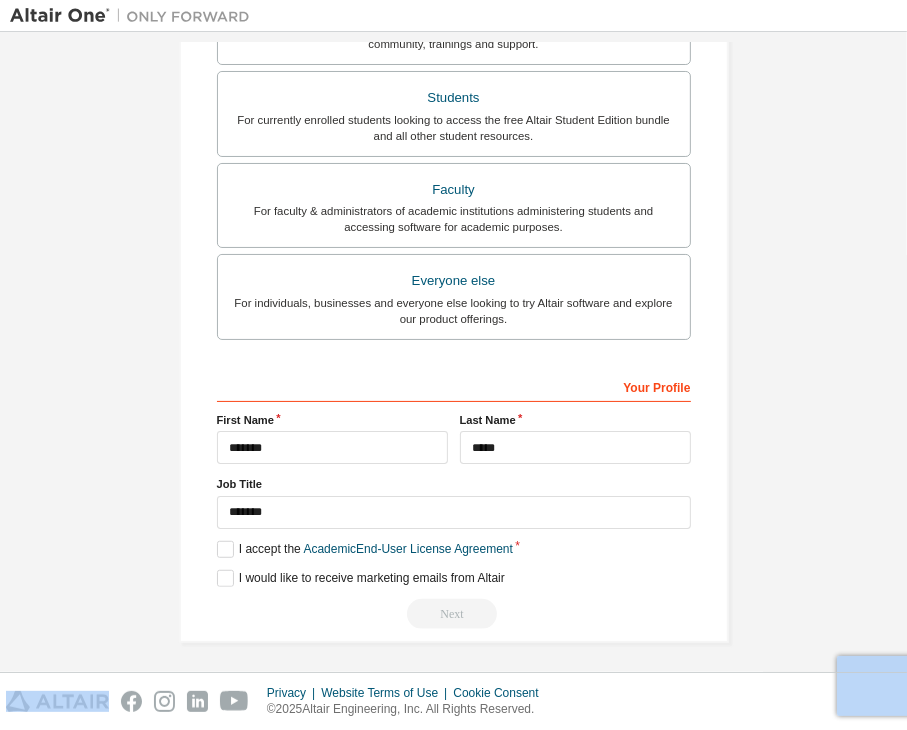 click on "Next" at bounding box center [454, 614] 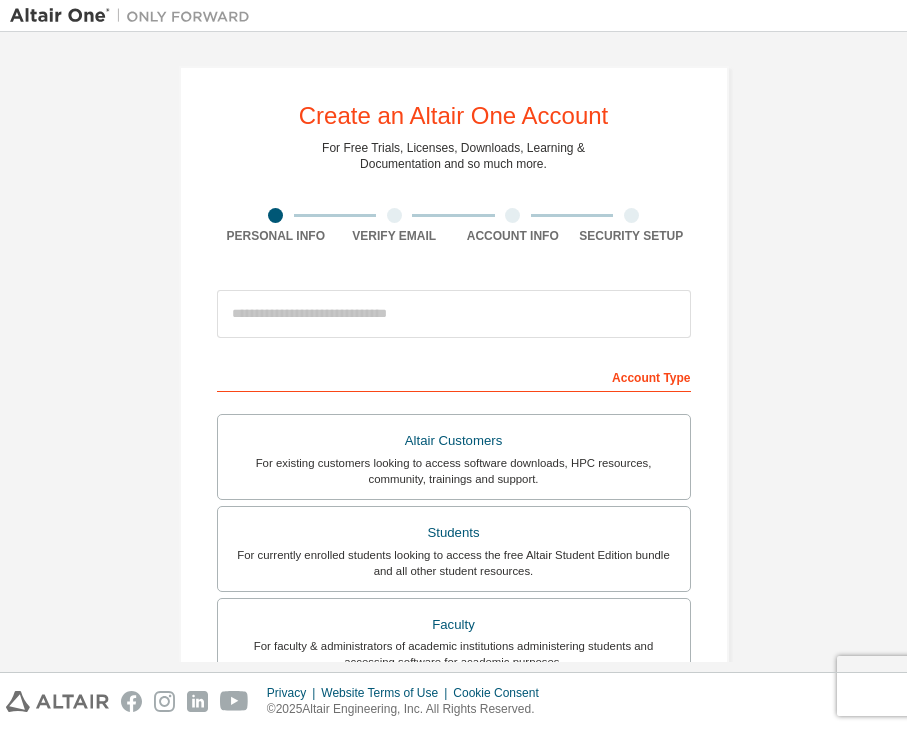 scroll, scrollTop: 0, scrollLeft: 0, axis: both 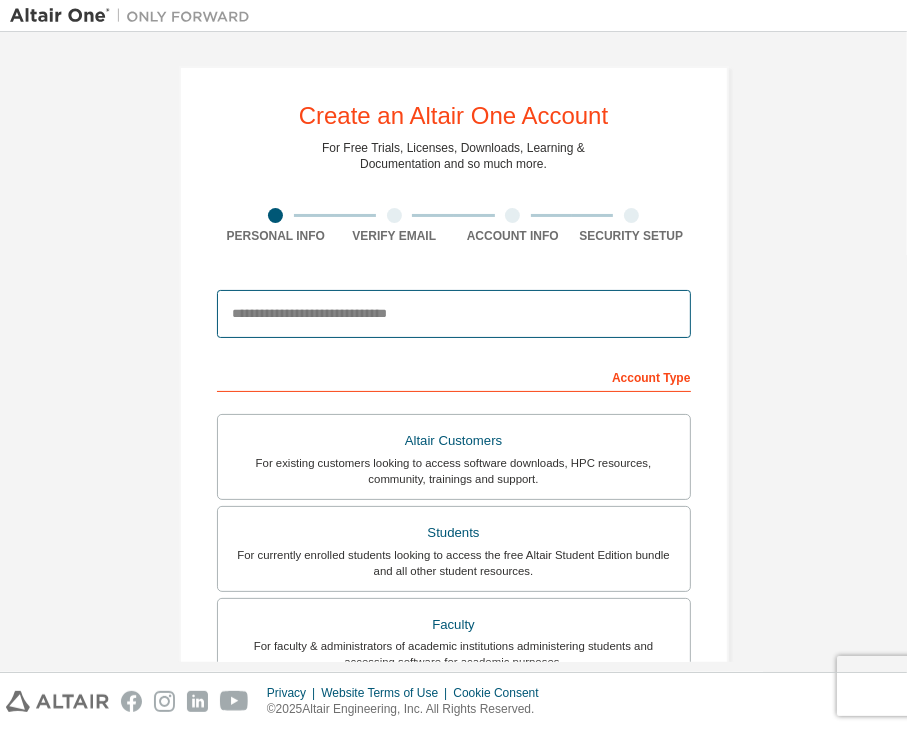 click at bounding box center [454, 314] 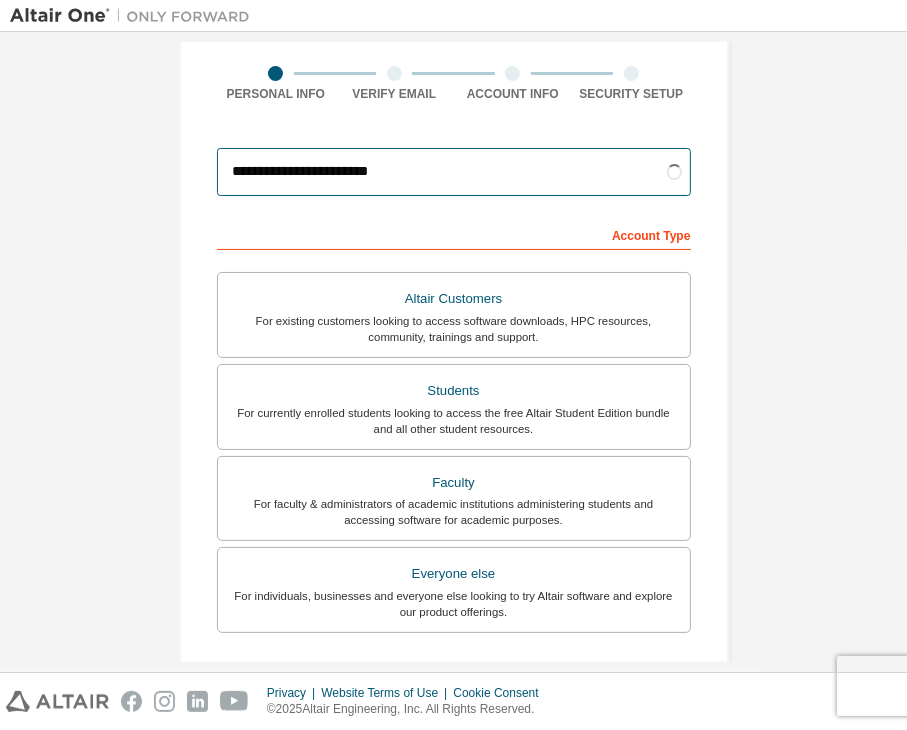 scroll, scrollTop: 144, scrollLeft: 0, axis: vertical 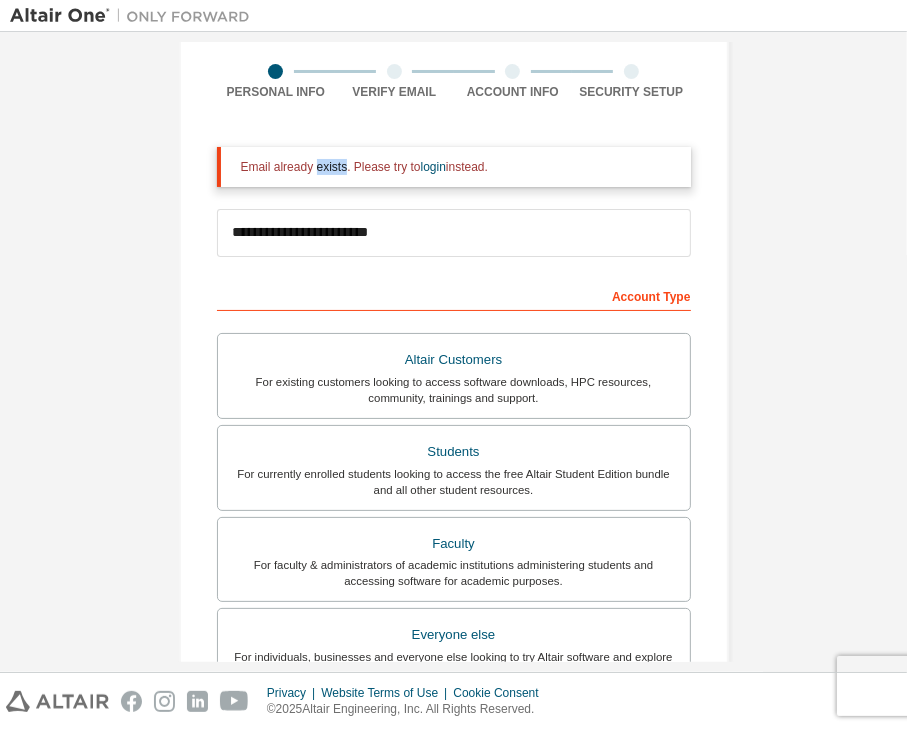 drag, startPoint x: 337, startPoint y: 169, endPoint x: 309, endPoint y: 169, distance: 28 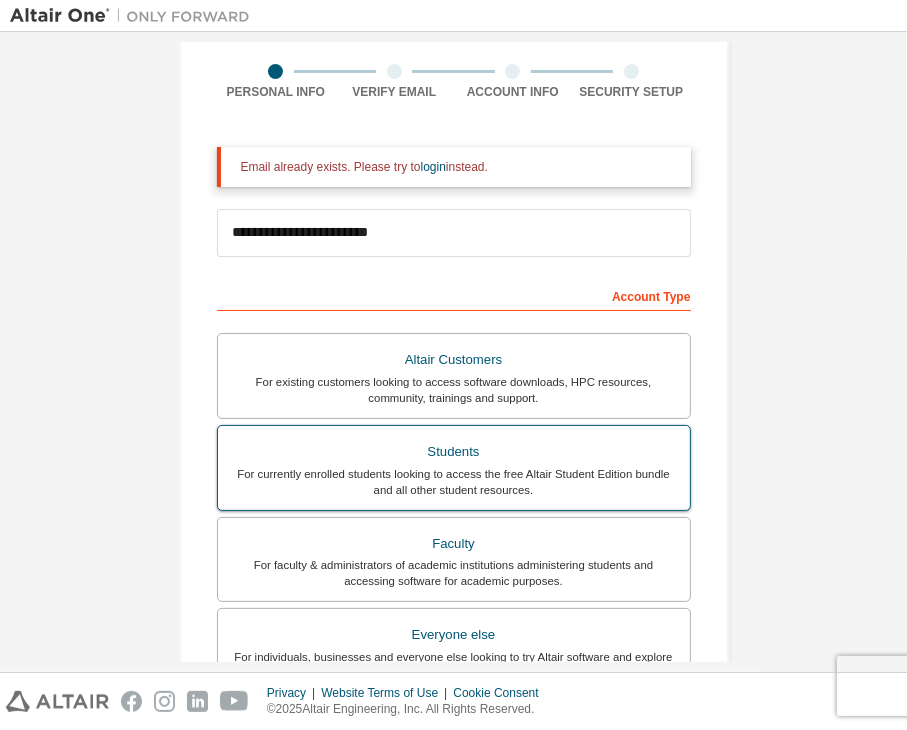 click on "Students For currently enrolled students looking to access the free Altair Student Edition bundle and all other student resources." at bounding box center [454, 468] 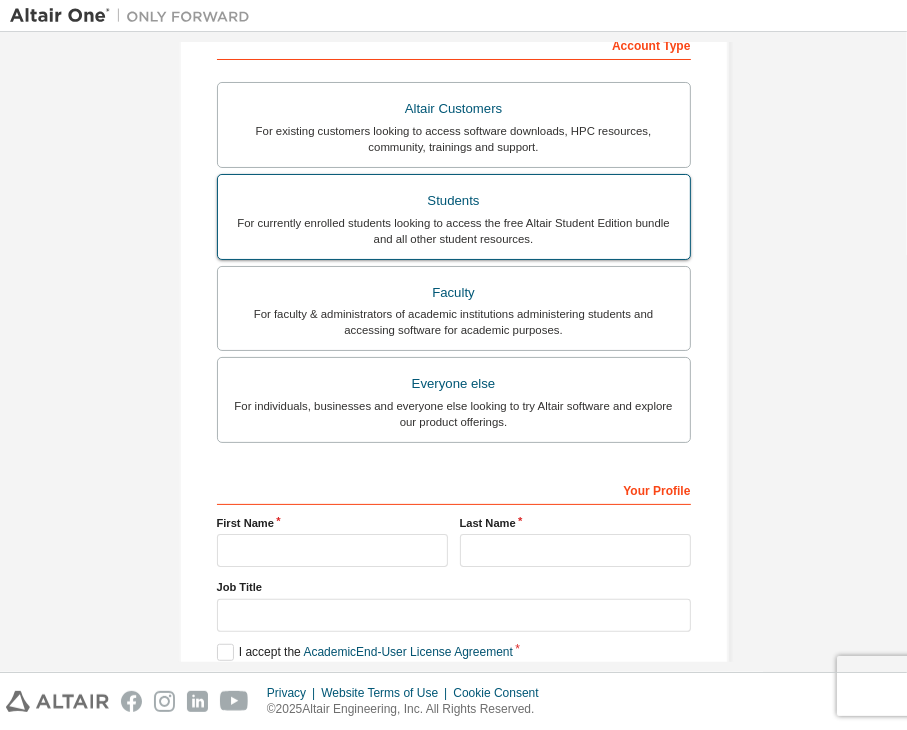 scroll, scrollTop: 498, scrollLeft: 0, axis: vertical 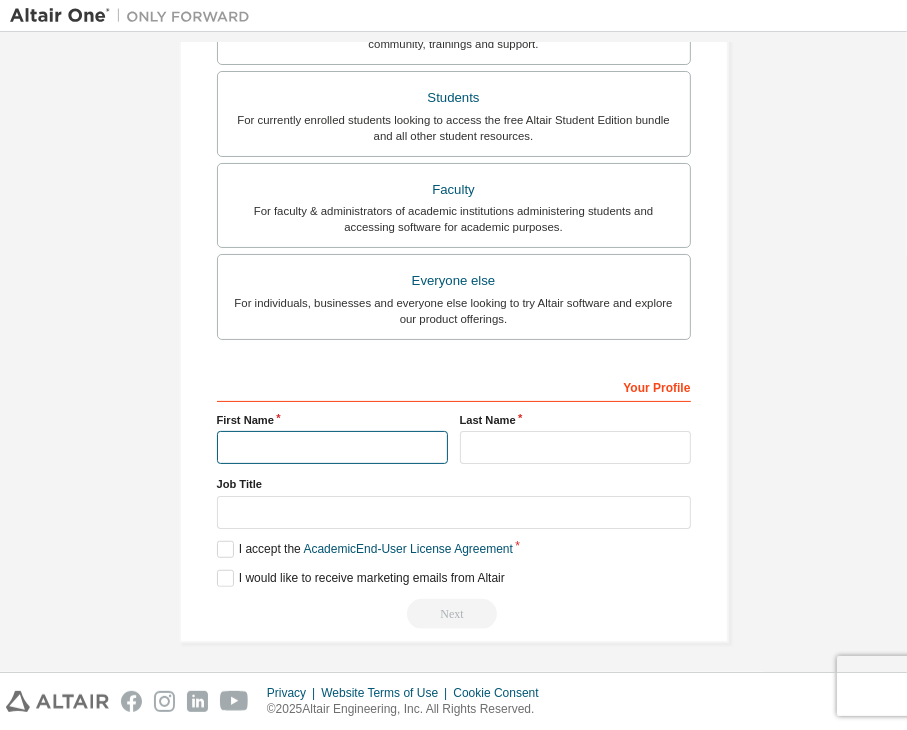 click at bounding box center [332, 447] 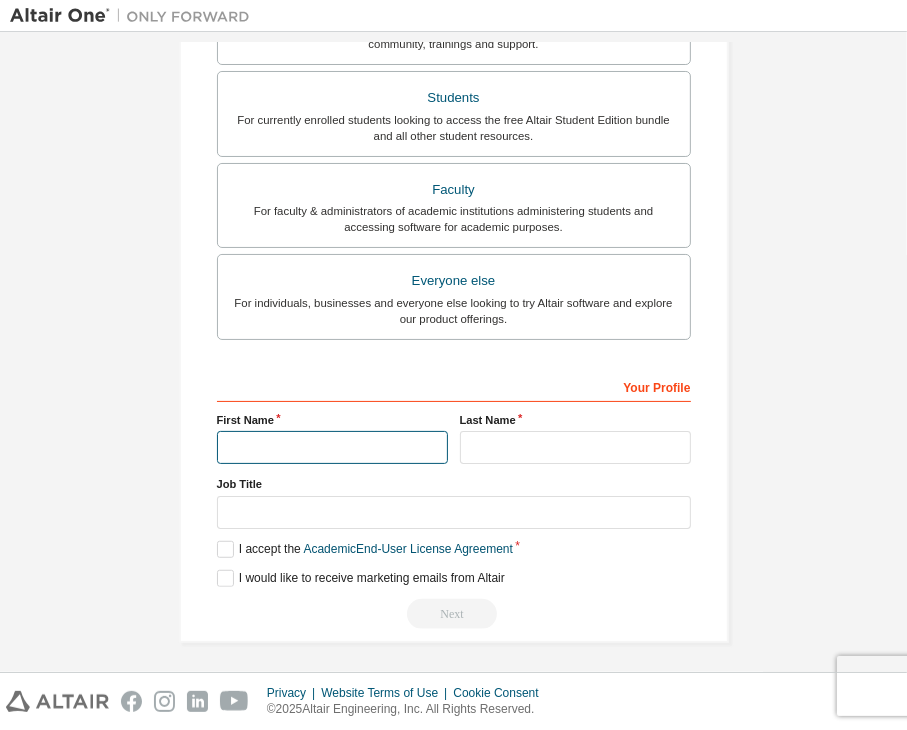 type on "*******" 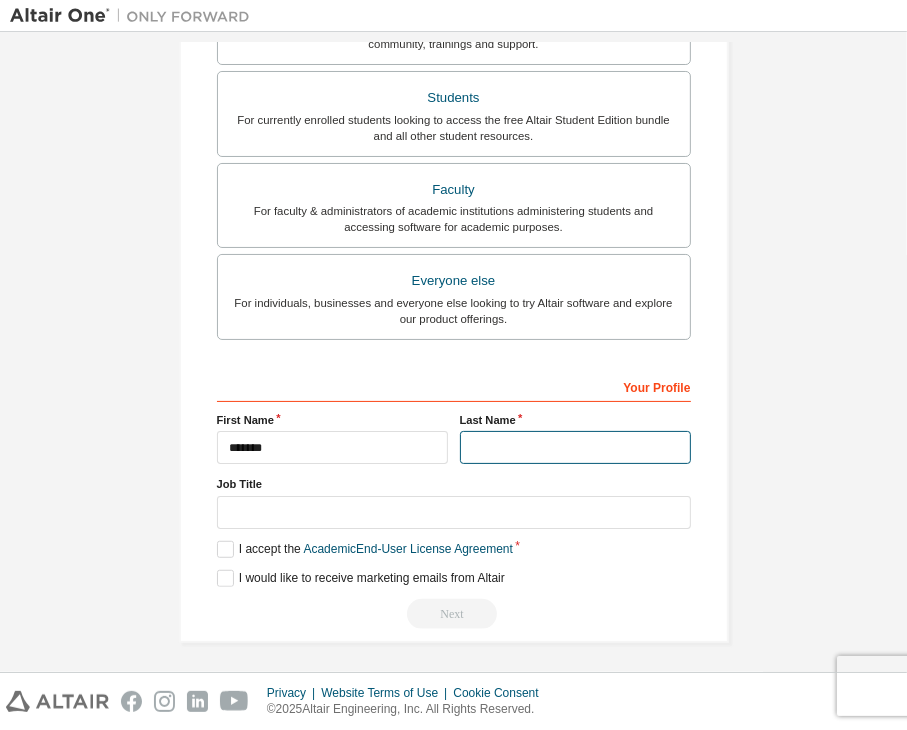 click at bounding box center [575, 447] 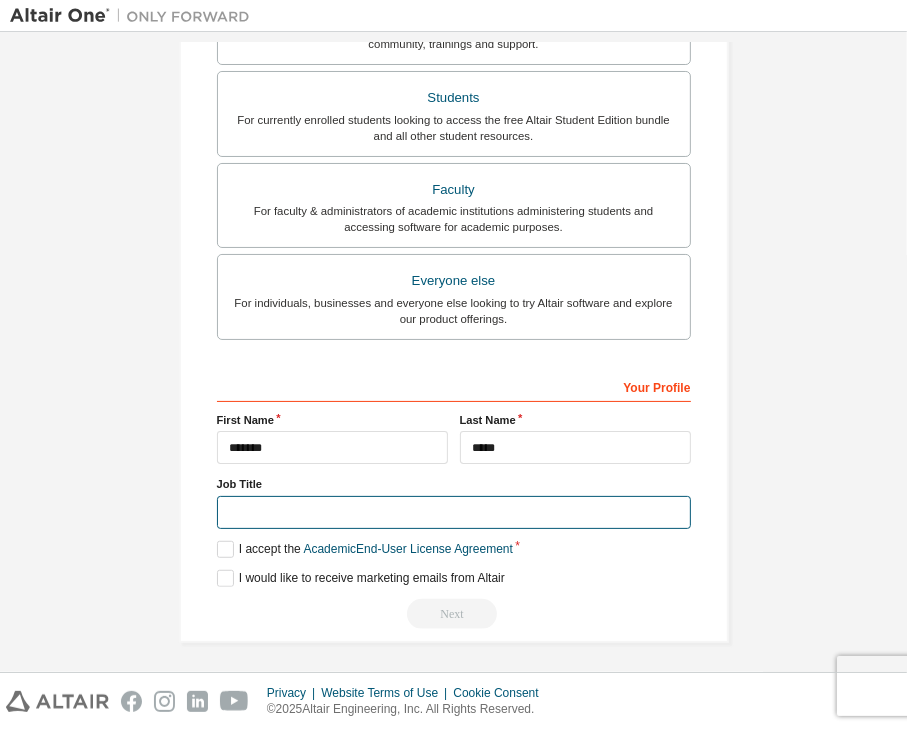 click at bounding box center (454, 512) 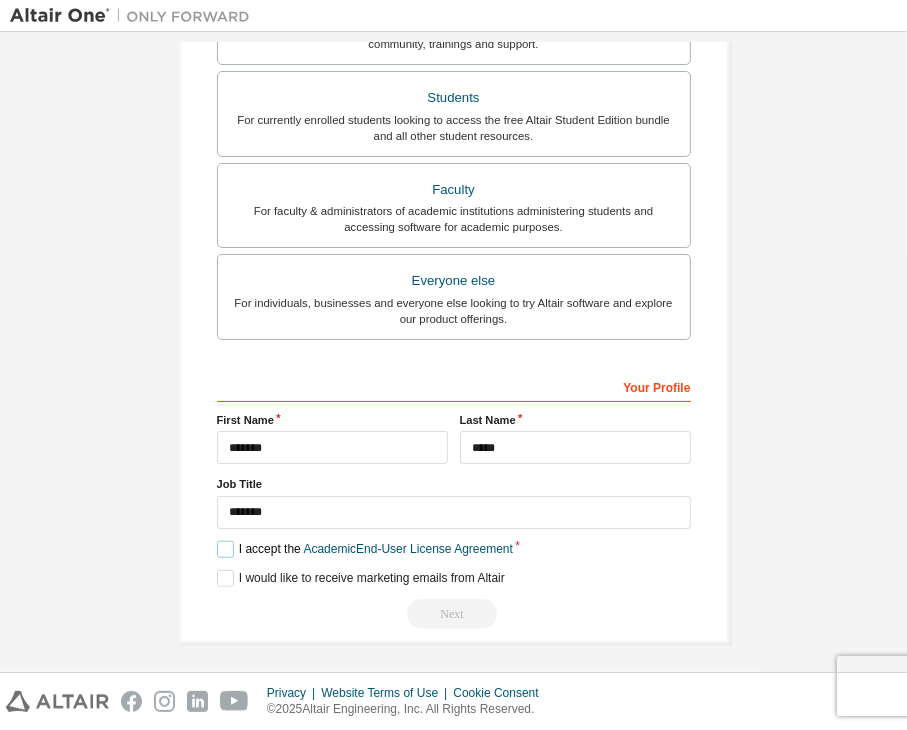 click on "I accept the   Academic   End-User License Agreement" at bounding box center [365, 549] 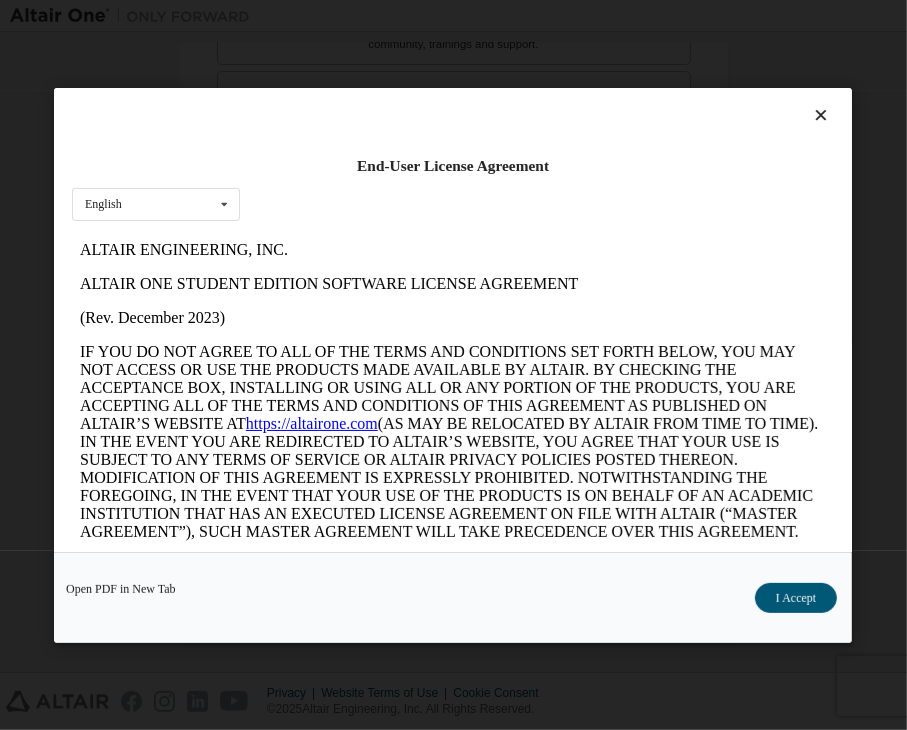 scroll, scrollTop: 0, scrollLeft: 0, axis: both 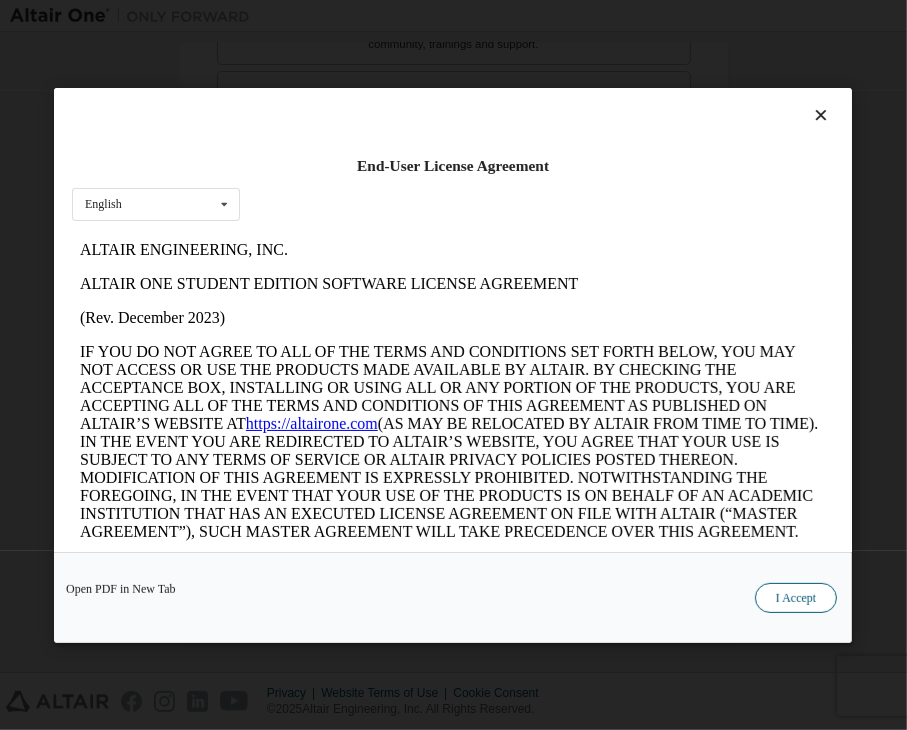 click on "I Accept" at bounding box center (796, 598) 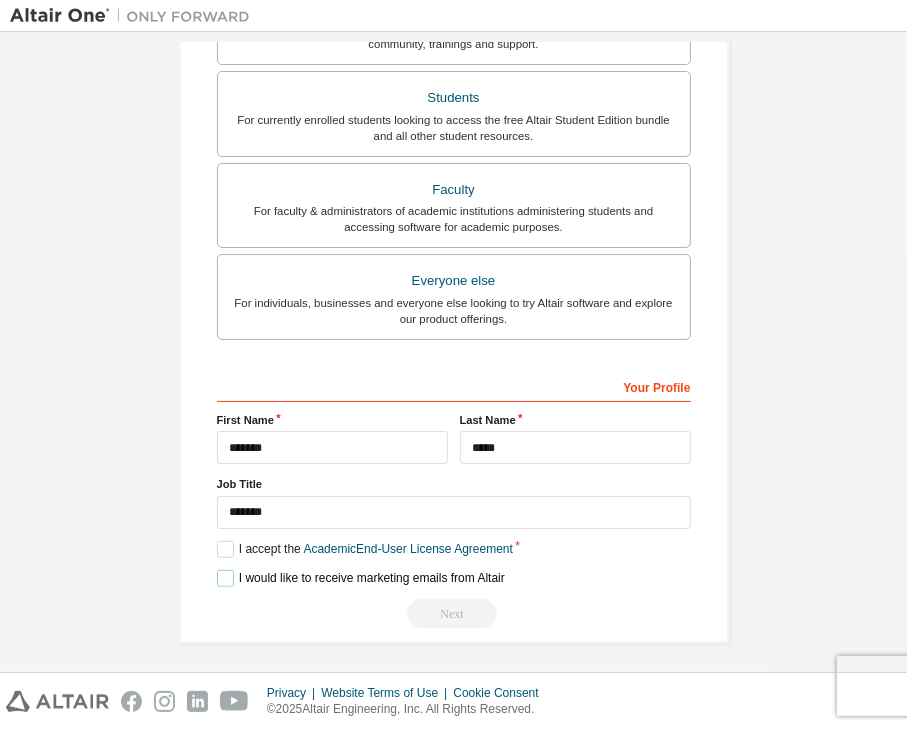 click on "I would like to receive marketing emails from Altair" at bounding box center [361, 578] 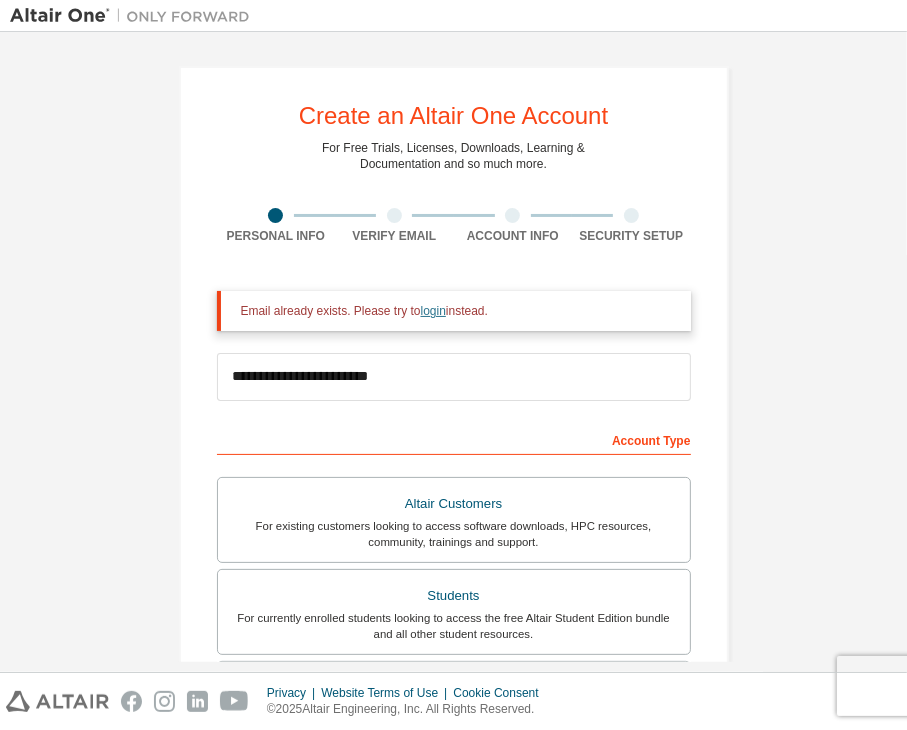 click on "login" at bounding box center [433, 311] 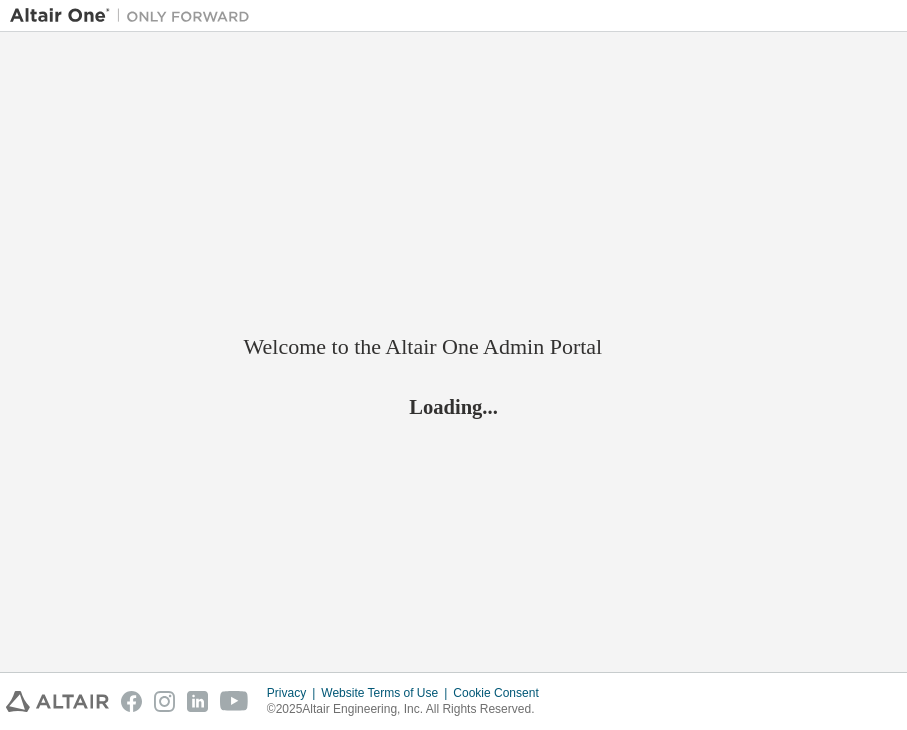 scroll, scrollTop: 0, scrollLeft: 0, axis: both 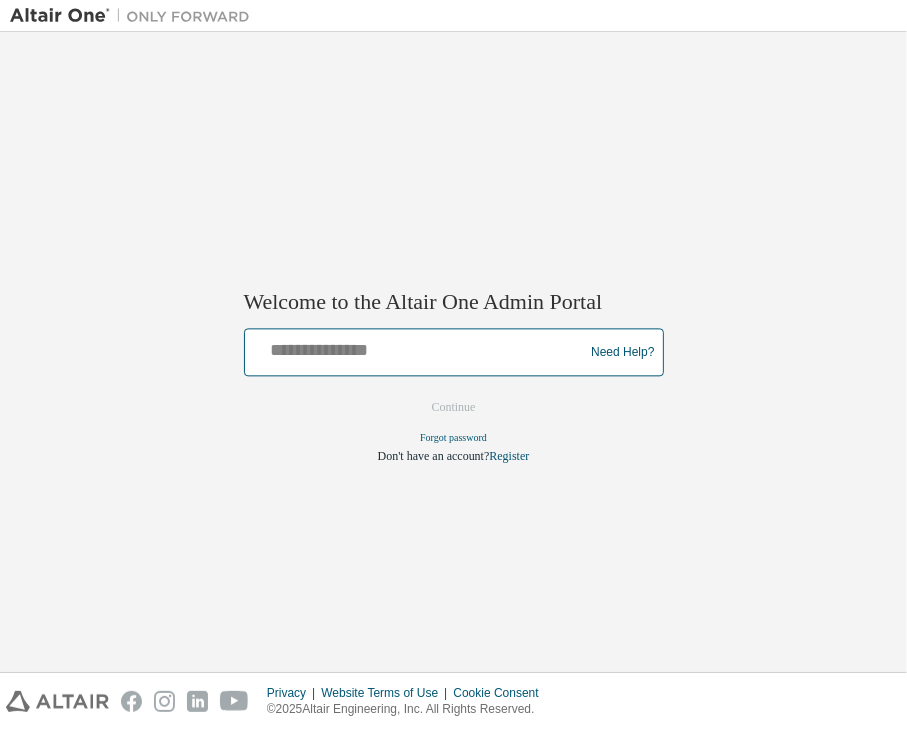 click at bounding box center (417, 348) 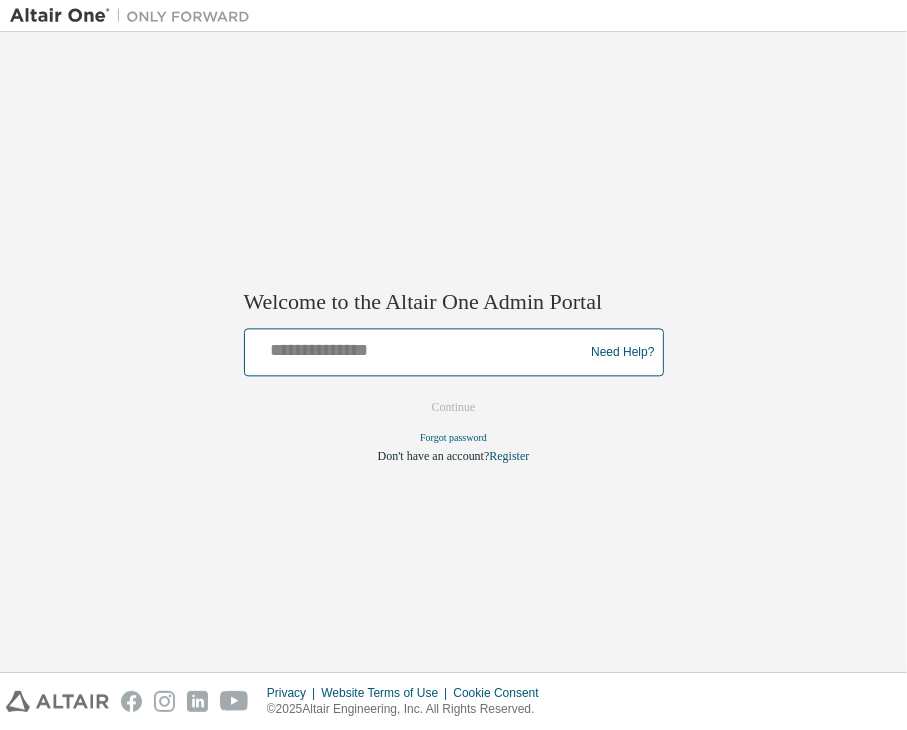 type on "**********" 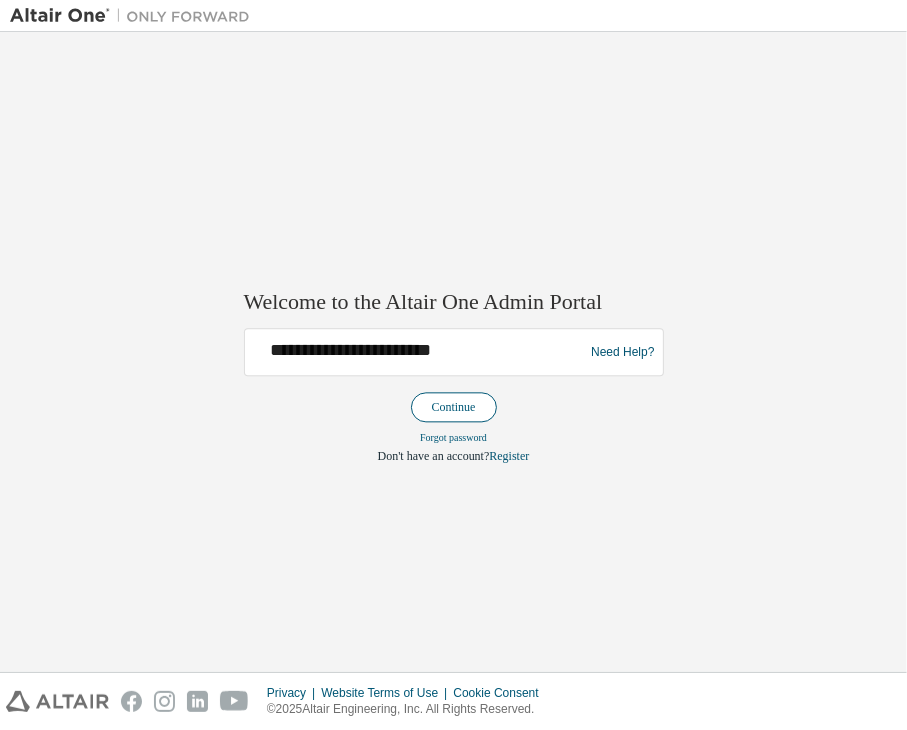 click on "Continue" at bounding box center (454, 408) 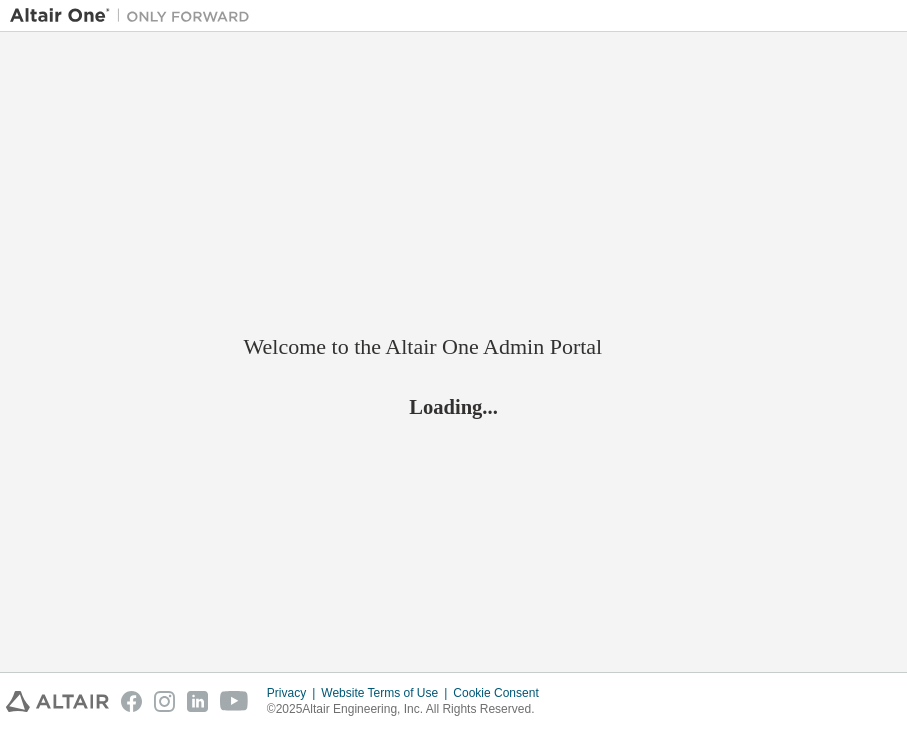 scroll, scrollTop: 0, scrollLeft: 0, axis: both 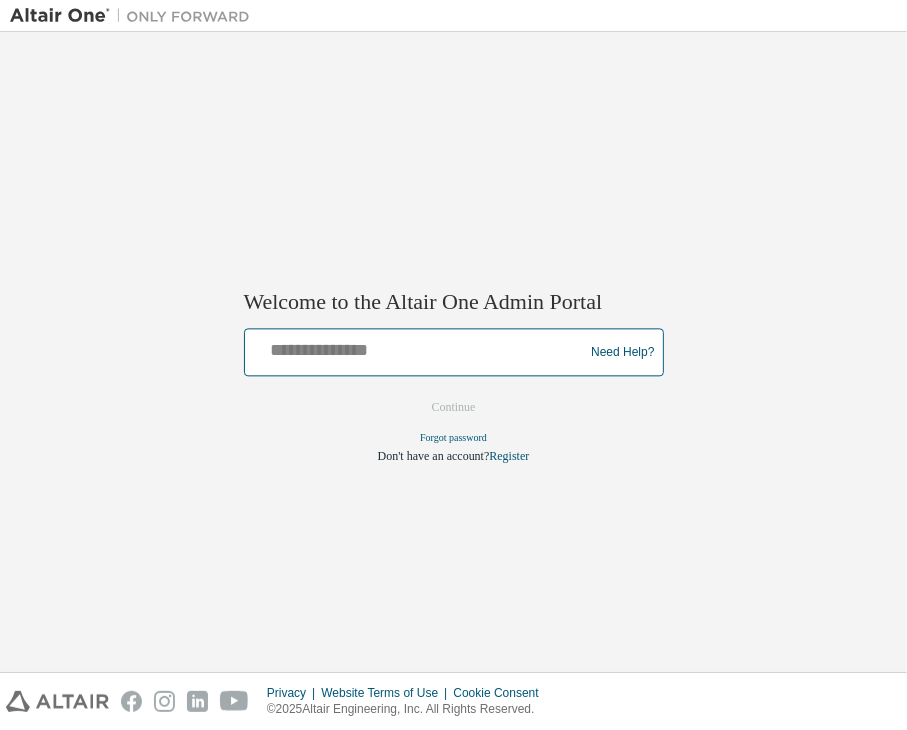 click at bounding box center (417, 348) 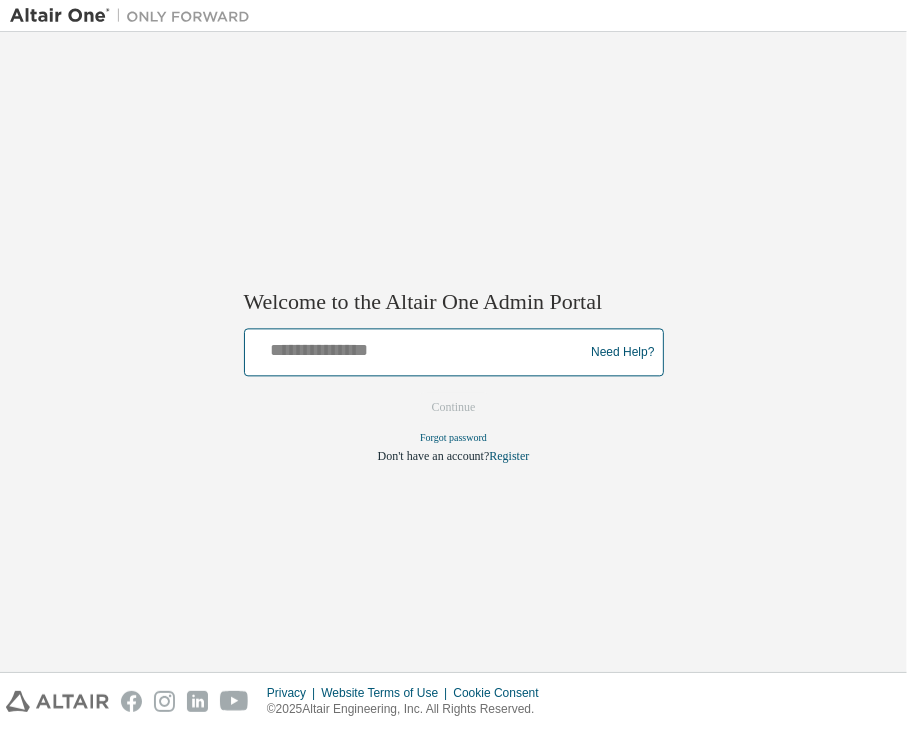 type on "**********" 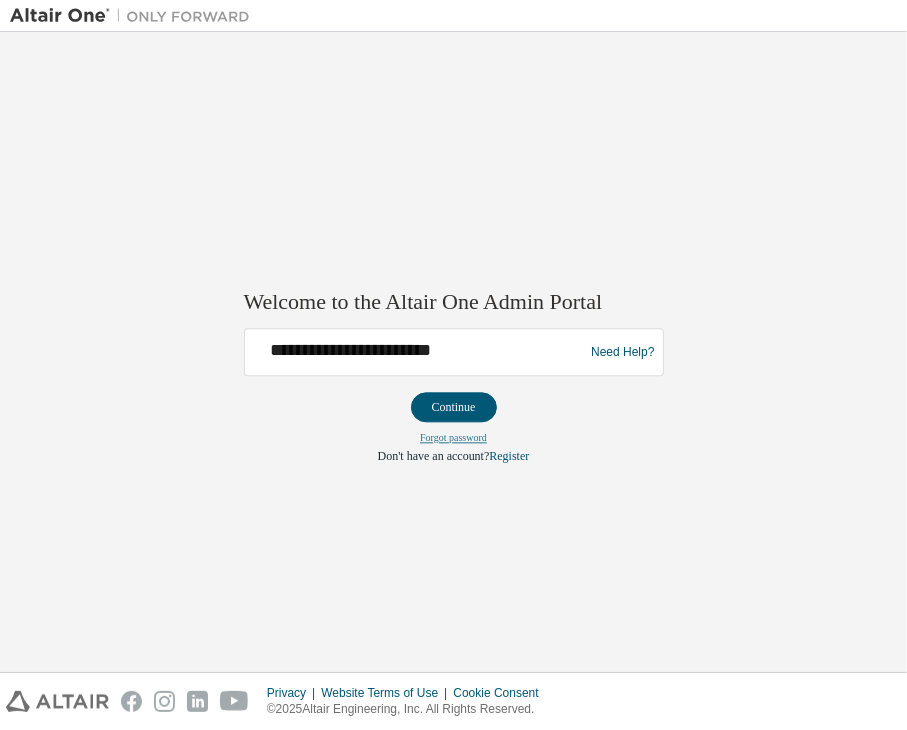 click on "Forgot password" at bounding box center (453, 438) 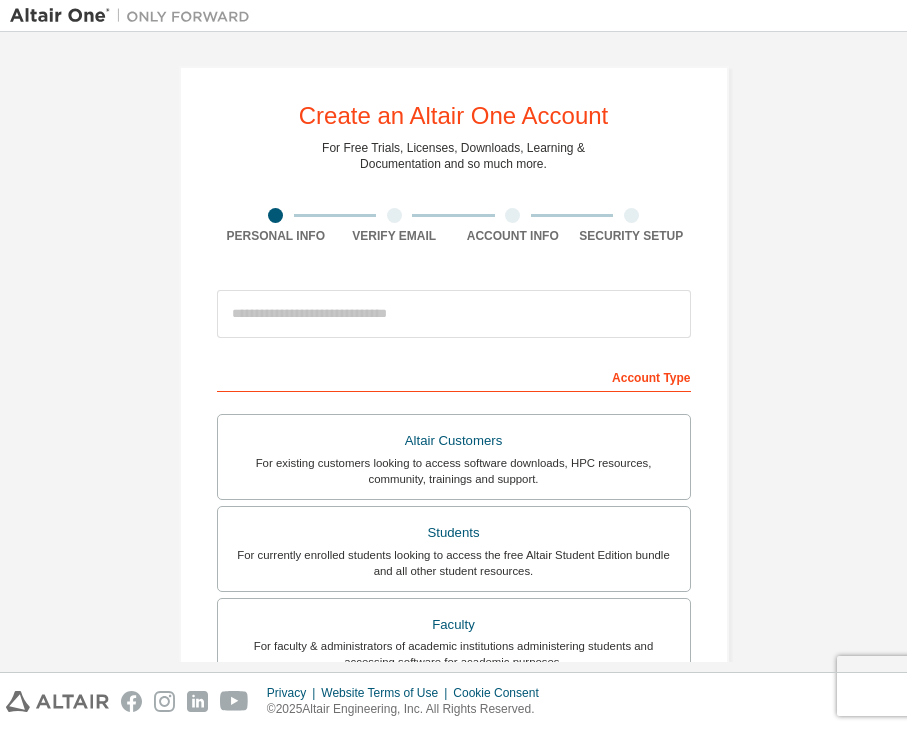 scroll, scrollTop: 0, scrollLeft: 0, axis: both 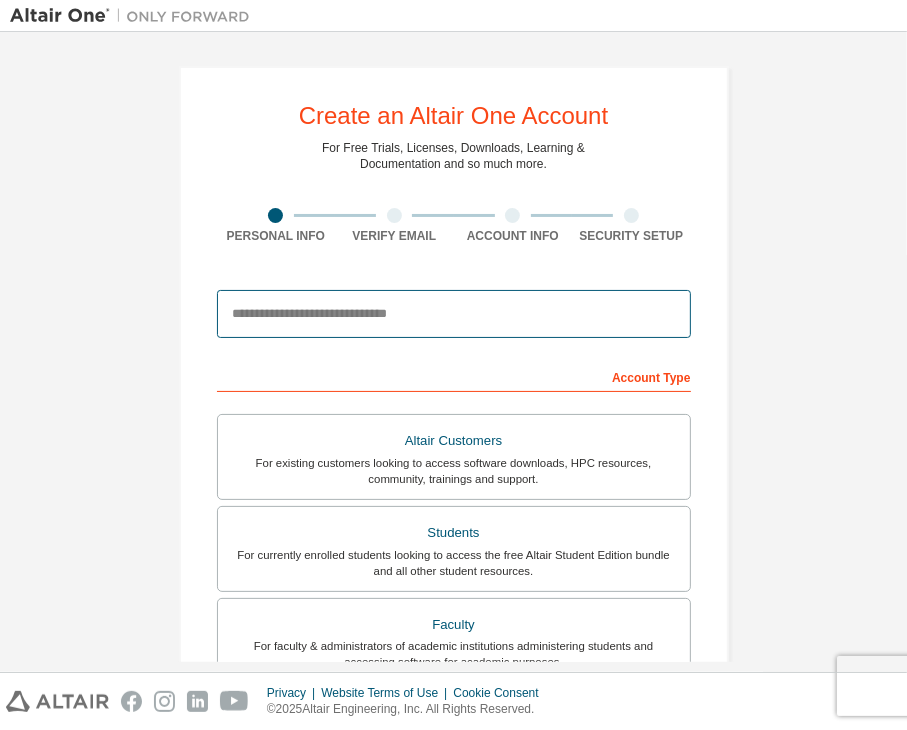 click at bounding box center (454, 314) 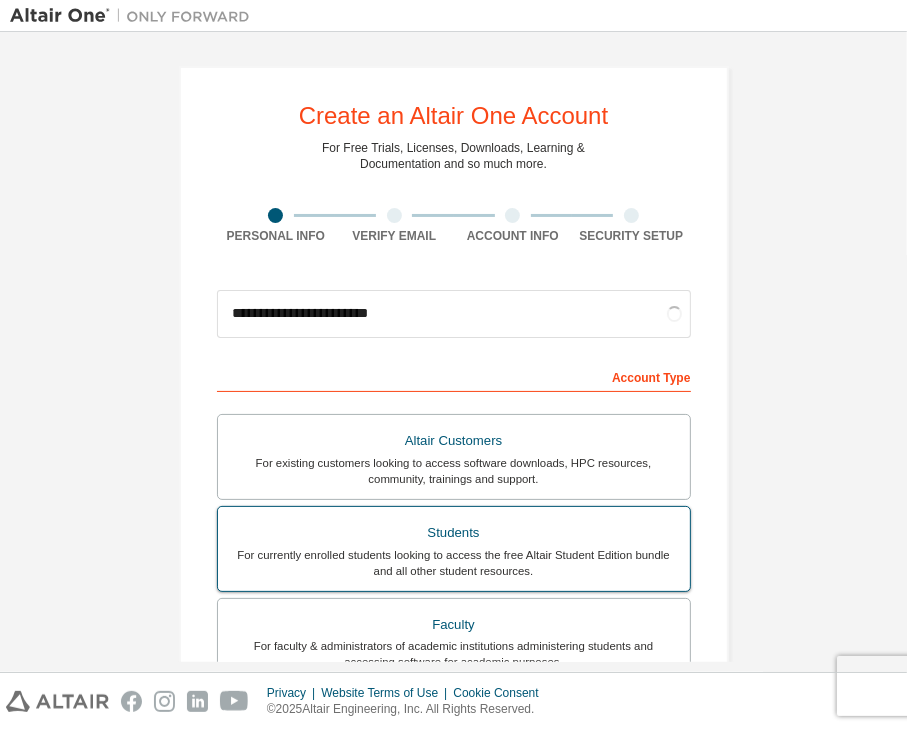 click on "Altair Customers For existing customers looking to access software downloads, HPC resources, community, trainings and support. Students For currently enrolled students looking to access the free Altair Student Edition bundle and all other student resources. Faculty For faculty & administrators of academic institutions administering students and accessing software for academic purposes. Everyone else For individuals, businesses and everyone else looking to try Altair software and explore our product offerings." at bounding box center [454, 597] 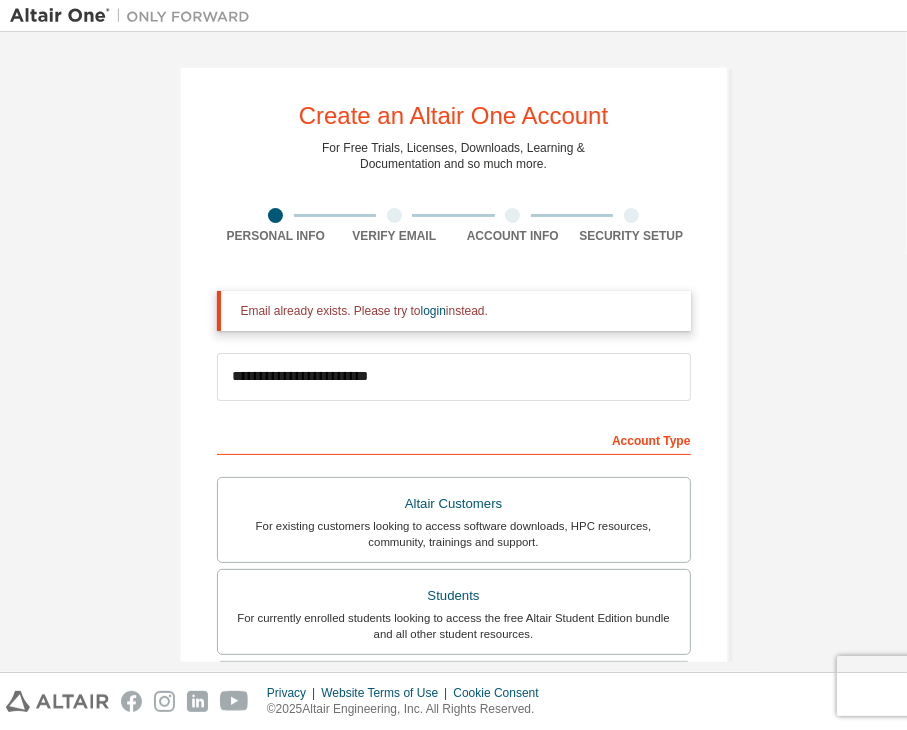 click on "Email already exists. Please try to  login  instead." at bounding box center [458, 311] 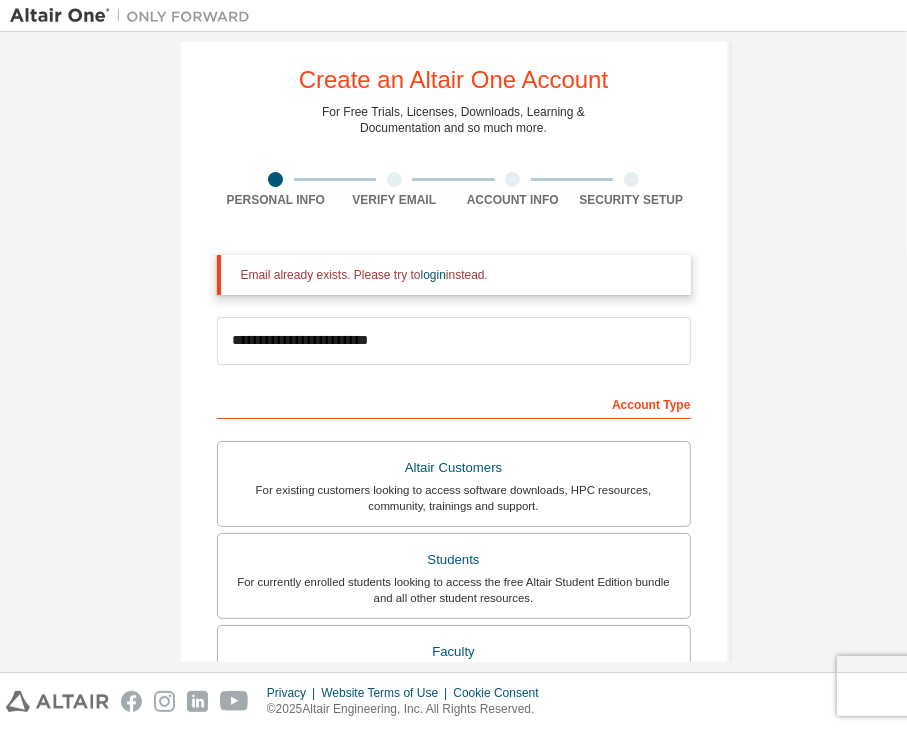 scroll, scrollTop: 498, scrollLeft: 0, axis: vertical 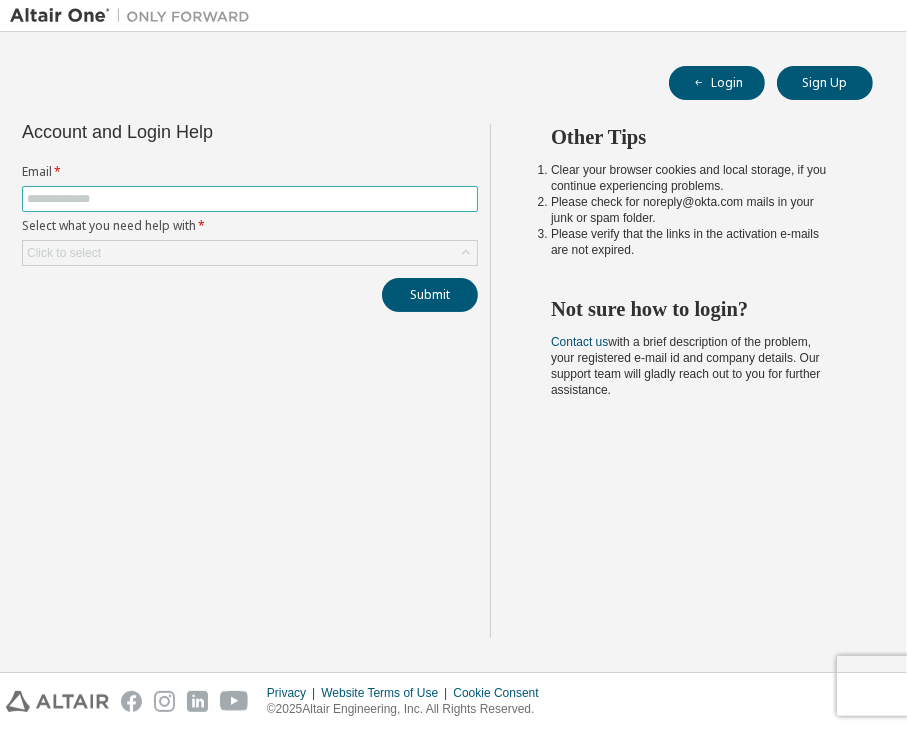 click at bounding box center [250, 199] 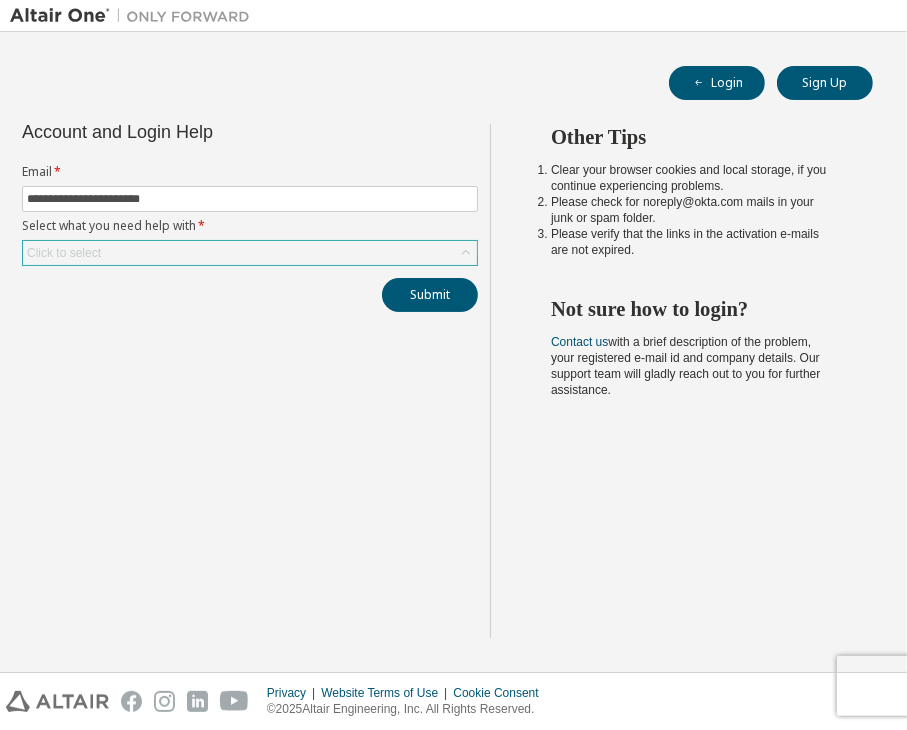 click on "Click to select" at bounding box center (250, 253) 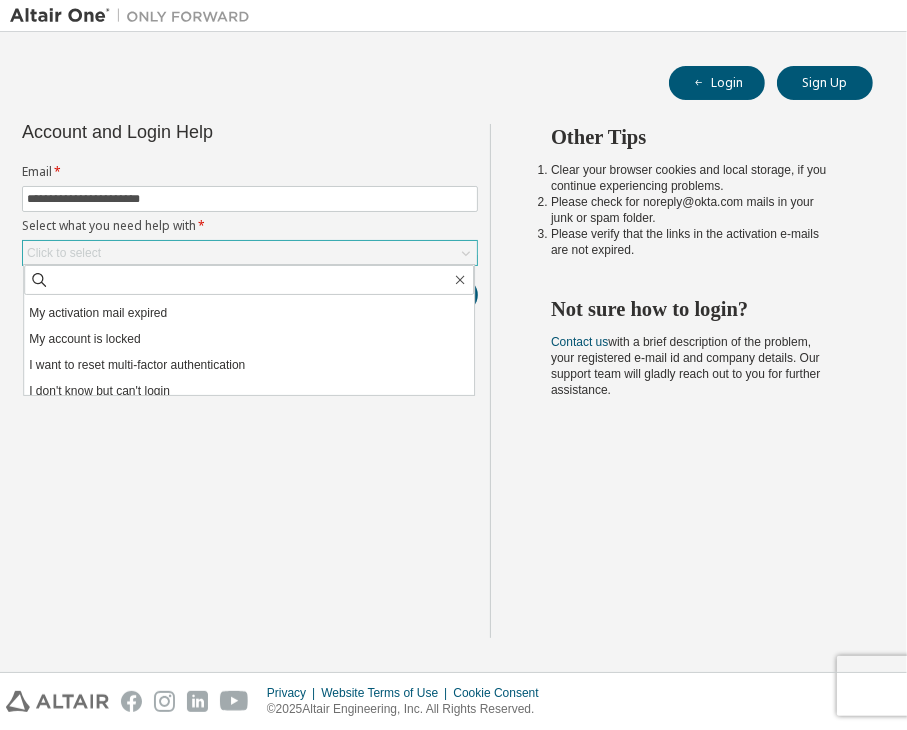 scroll, scrollTop: 56, scrollLeft: 0, axis: vertical 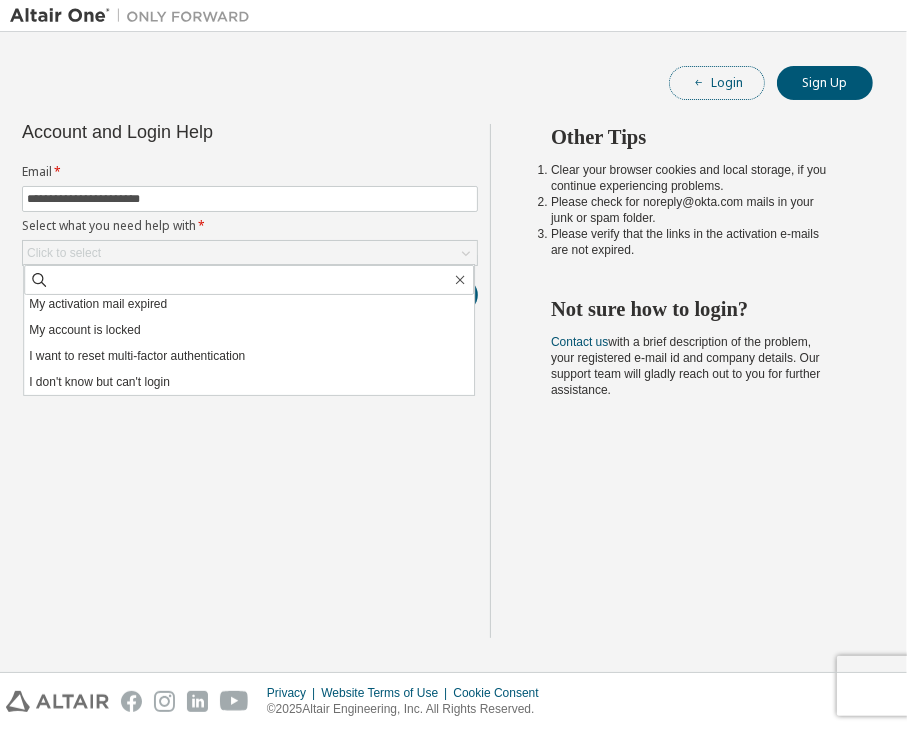 click on "Login" at bounding box center (717, 83) 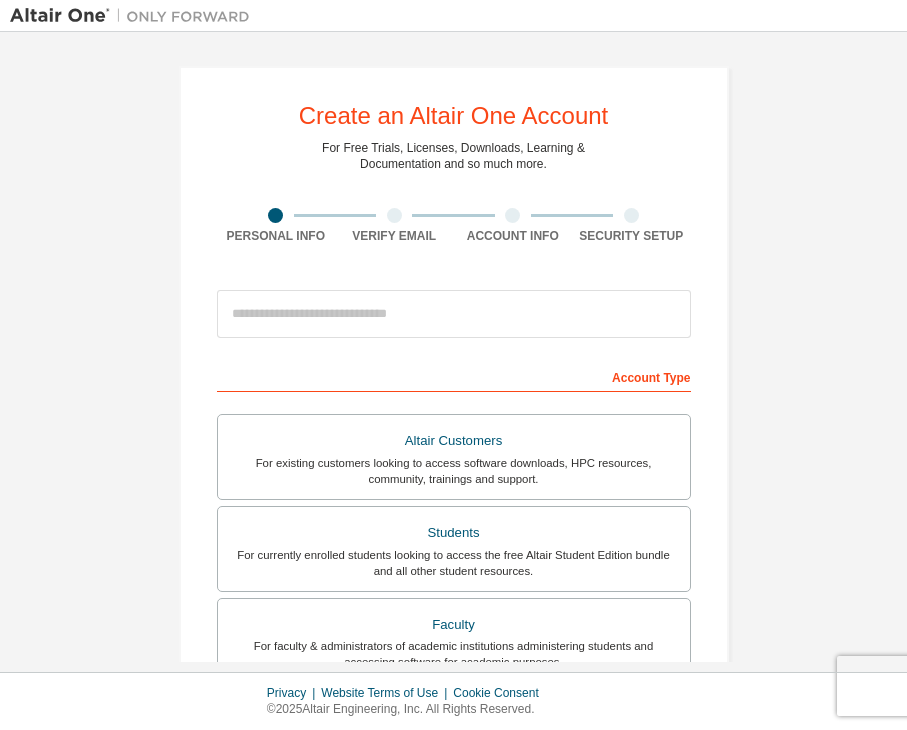 scroll, scrollTop: 0, scrollLeft: 0, axis: both 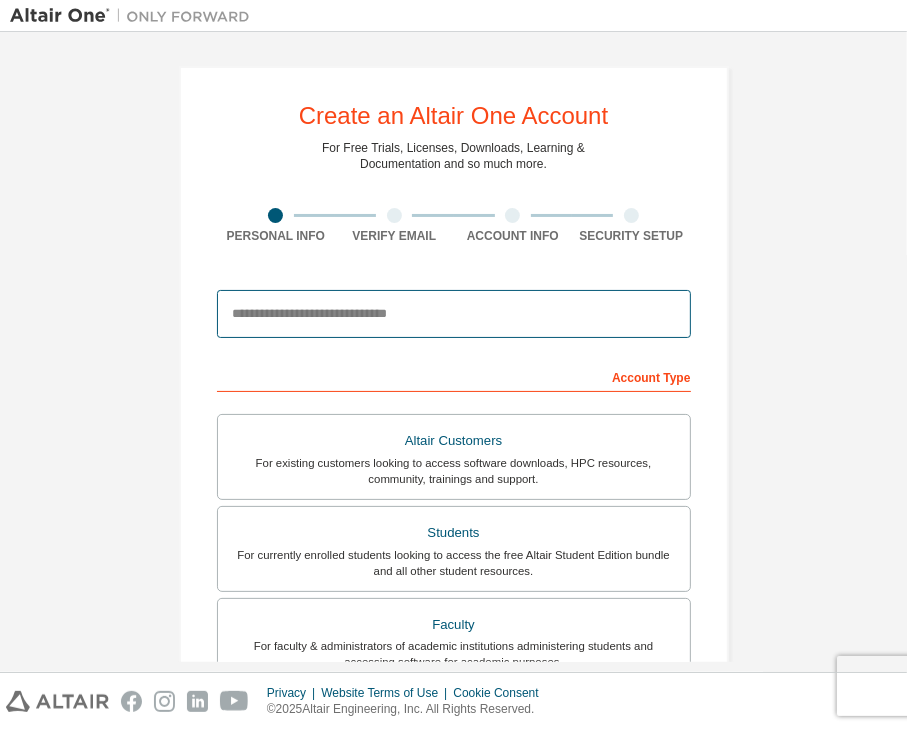 click at bounding box center (454, 314) 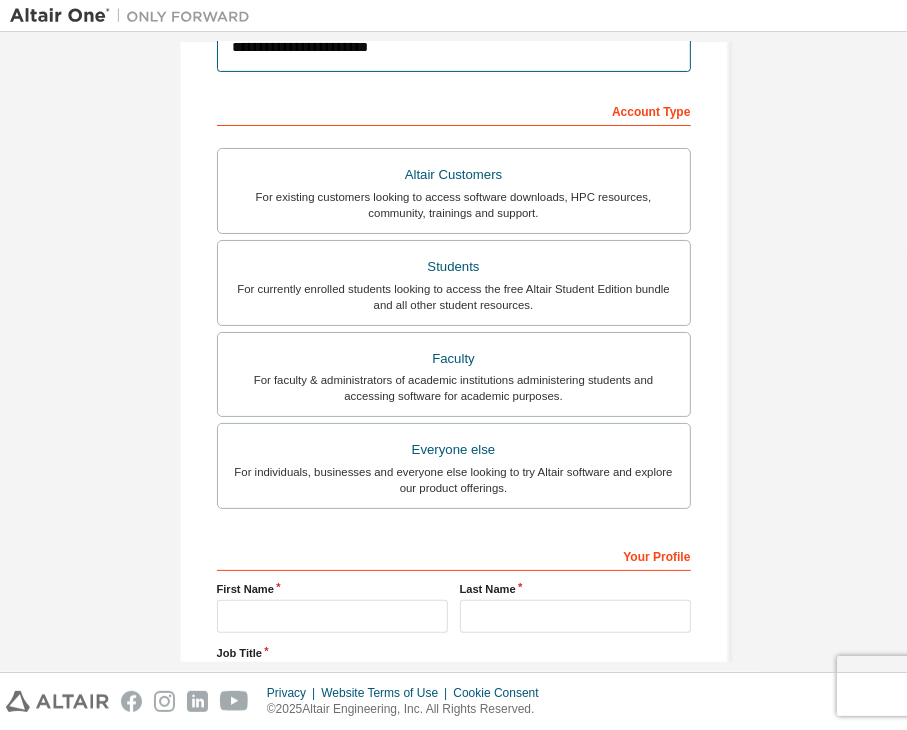 scroll, scrollTop: 0, scrollLeft: 0, axis: both 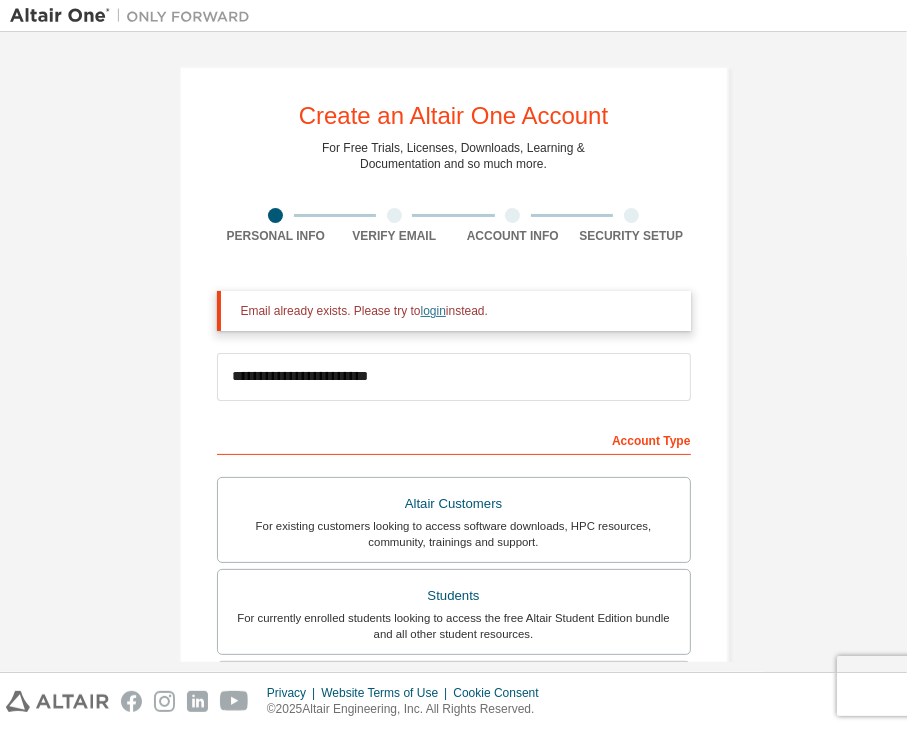 click on "login" at bounding box center [433, 311] 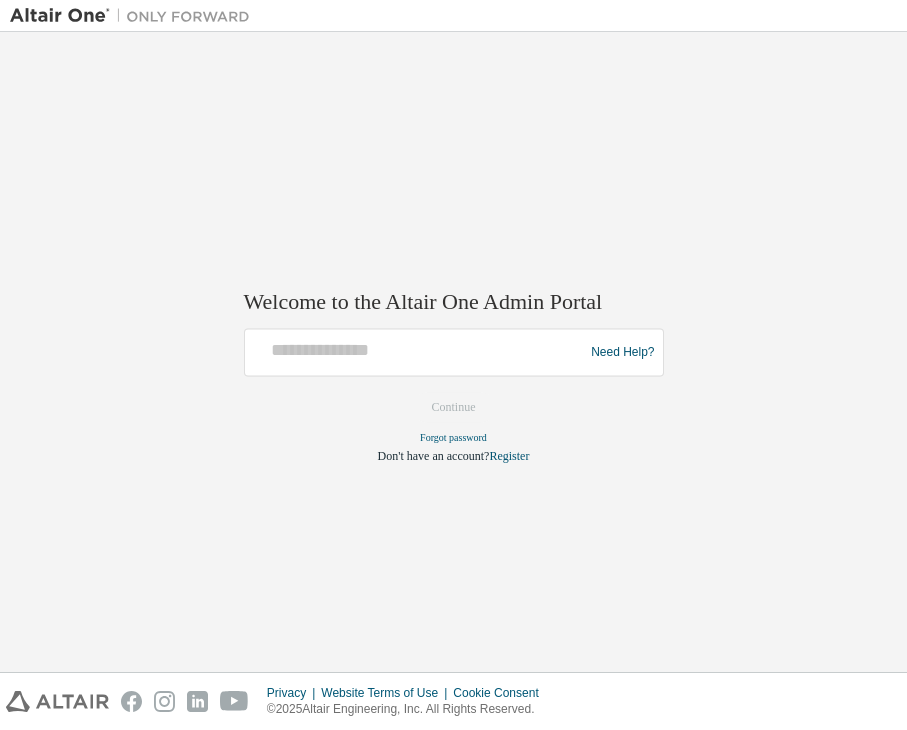 scroll, scrollTop: 0, scrollLeft: 0, axis: both 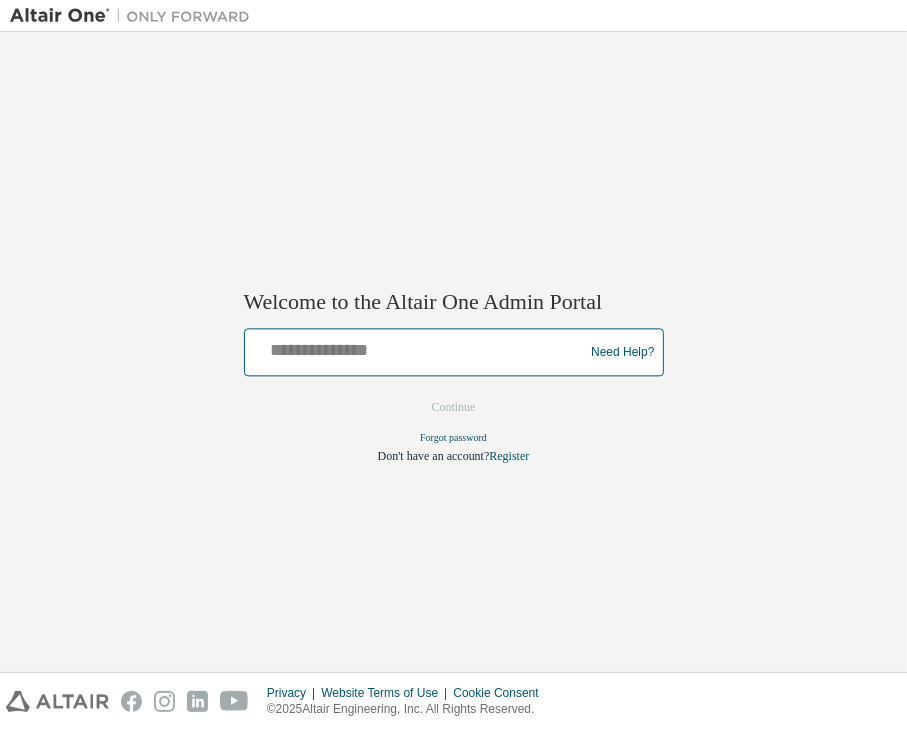 click at bounding box center (417, 348) 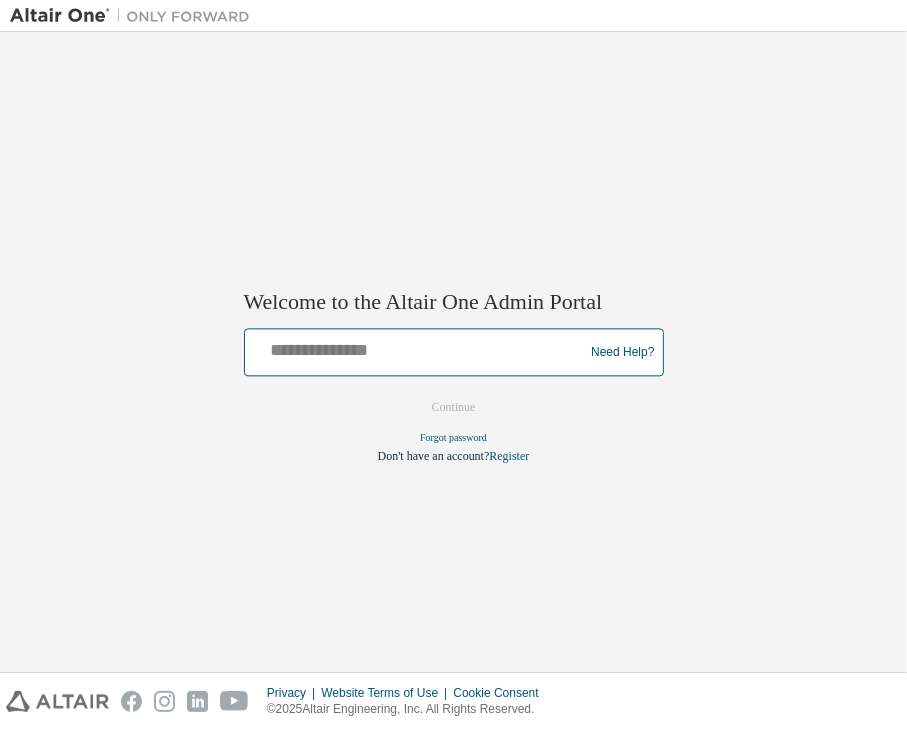type on "**********" 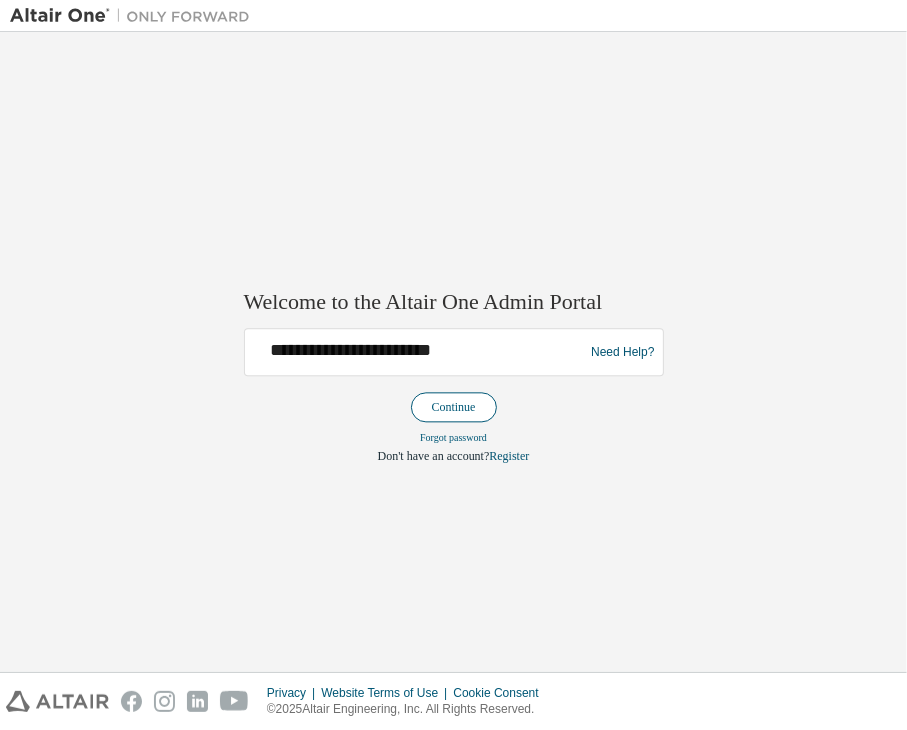 click on "Continue" at bounding box center (454, 408) 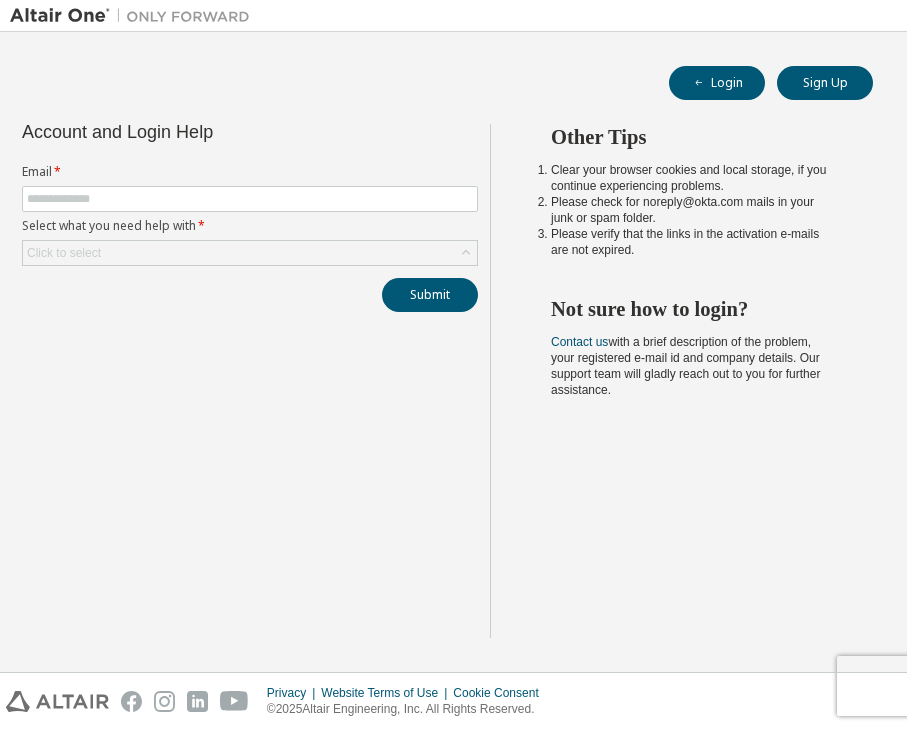 scroll, scrollTop: 0, scrollLeft: 0, axis: both 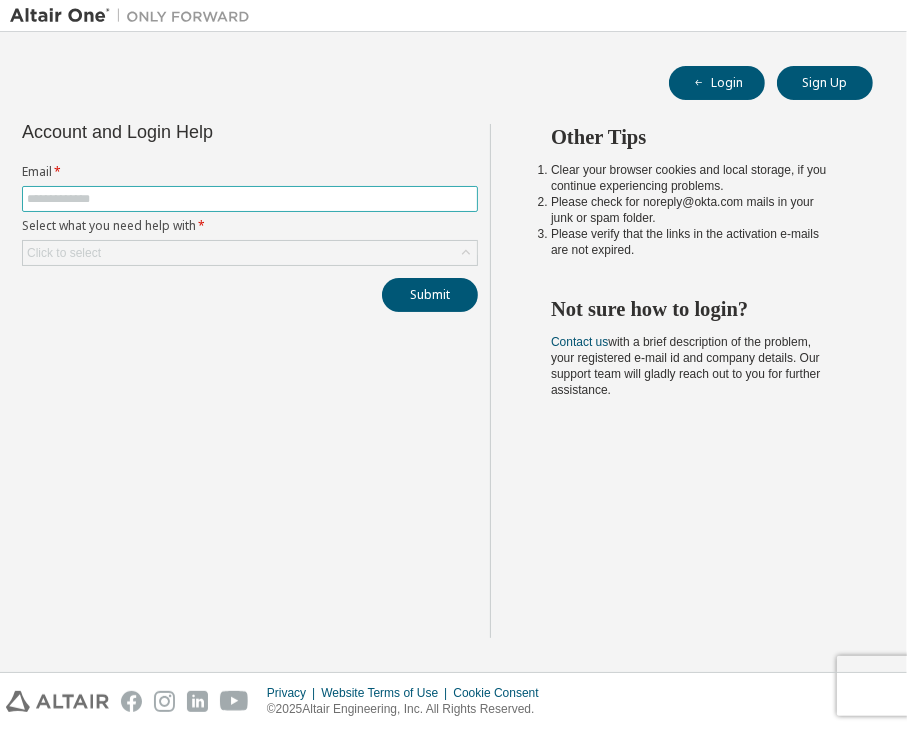 click at bounding box center [250, 199] 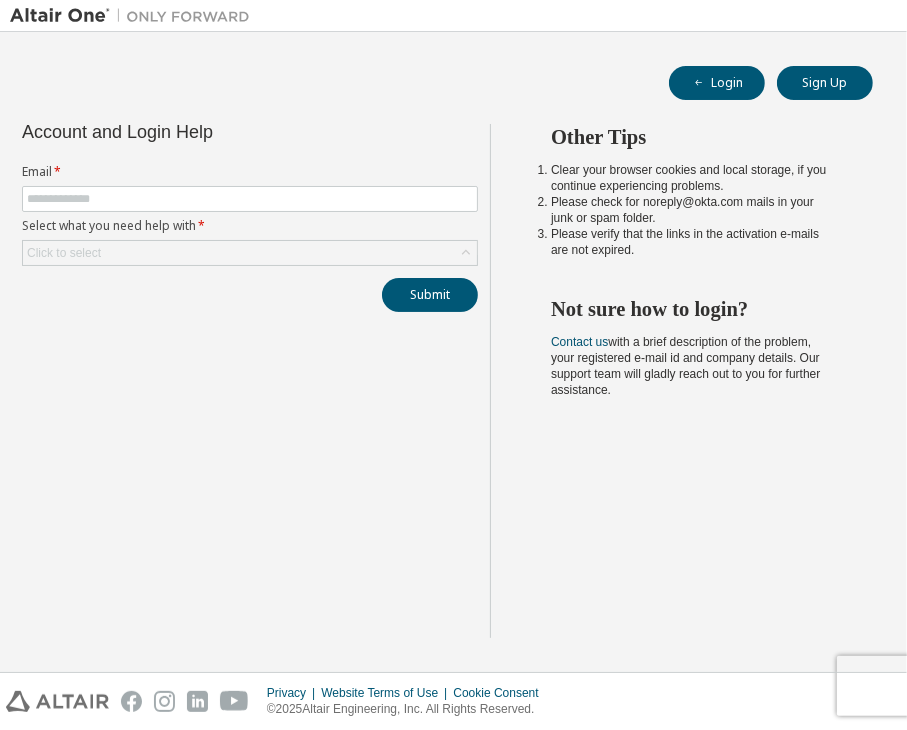 click on "Account and Login Help Email * Select what you need help with * Click to select Submit" at bounding box center (250, 381) 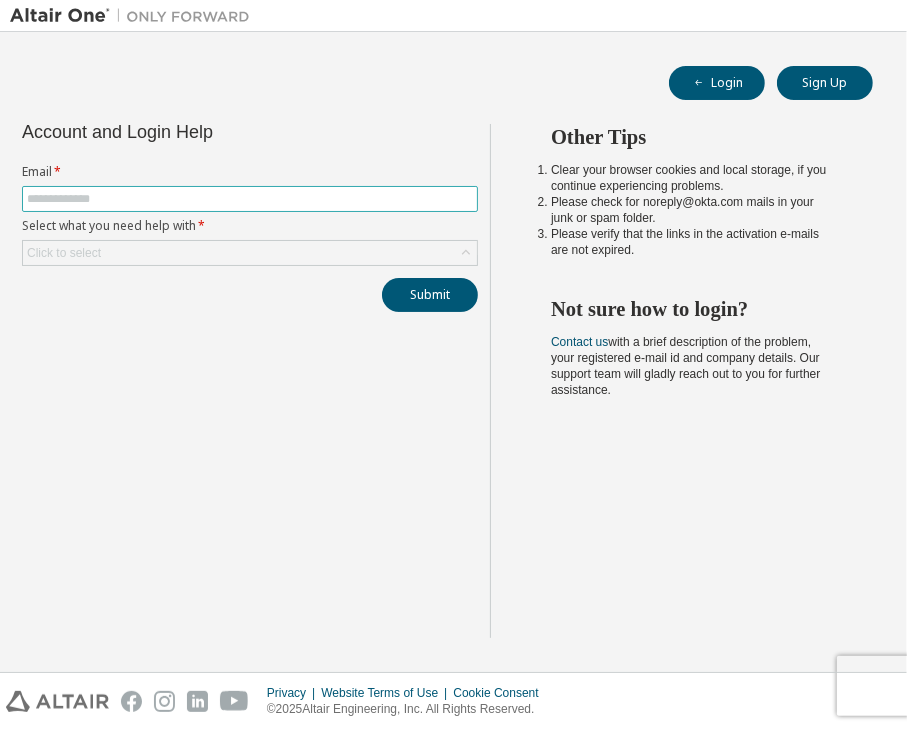 click at bounding box center [250, 199] 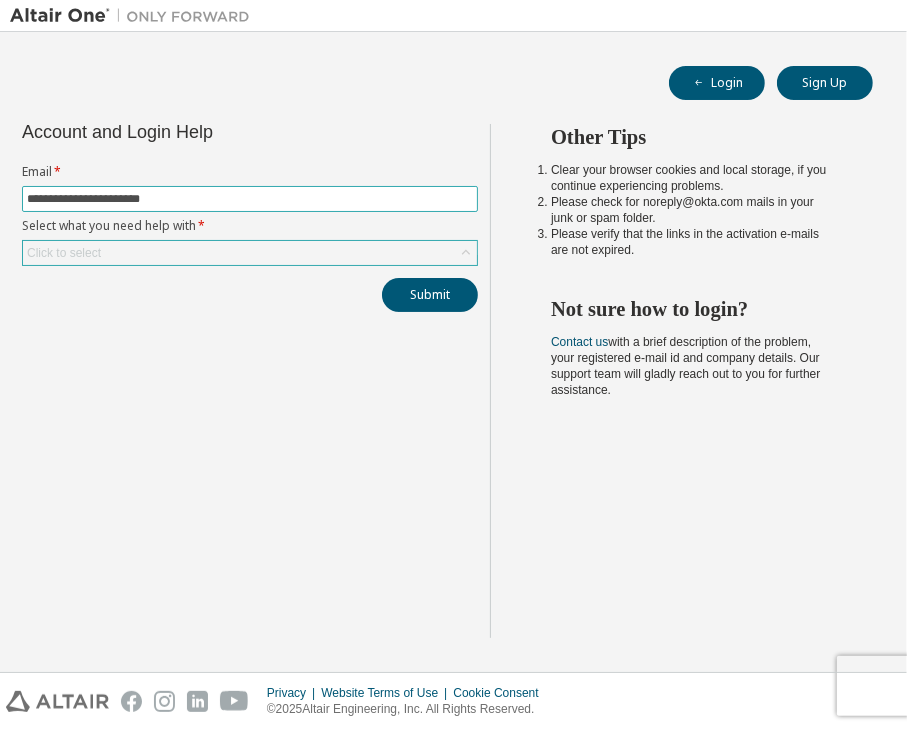 type on "**********" 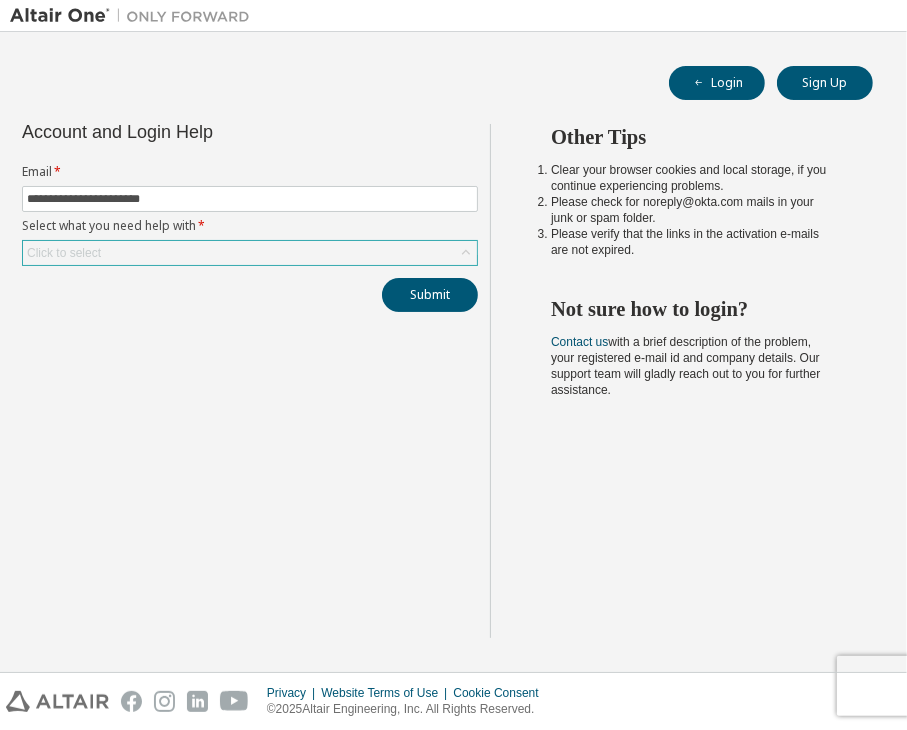 click 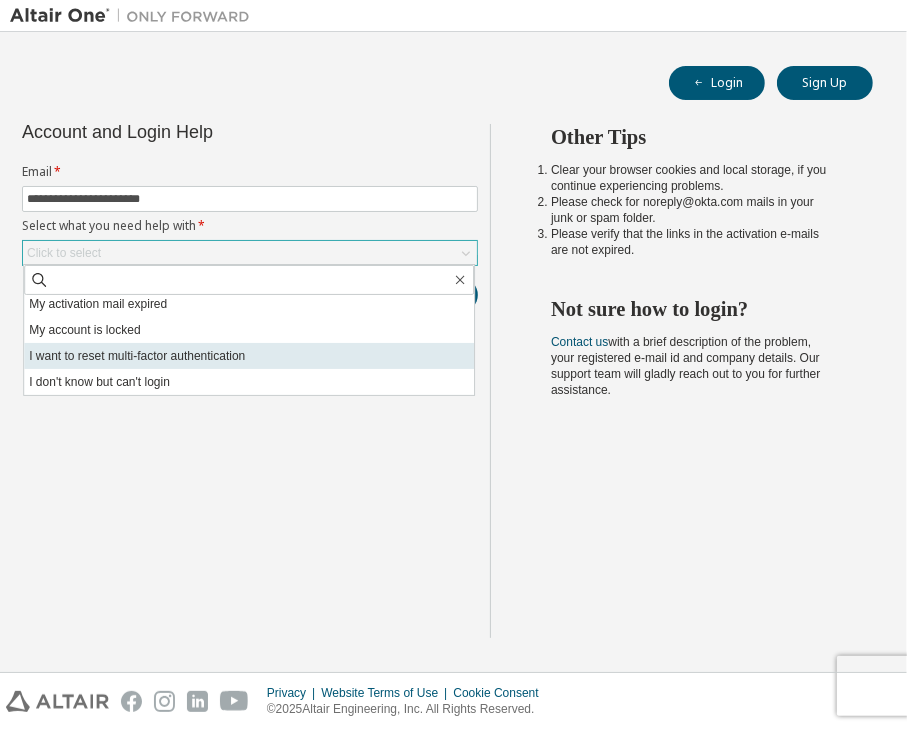 scroll, scrollTop: 0, scrollLeft: 0, axis: both 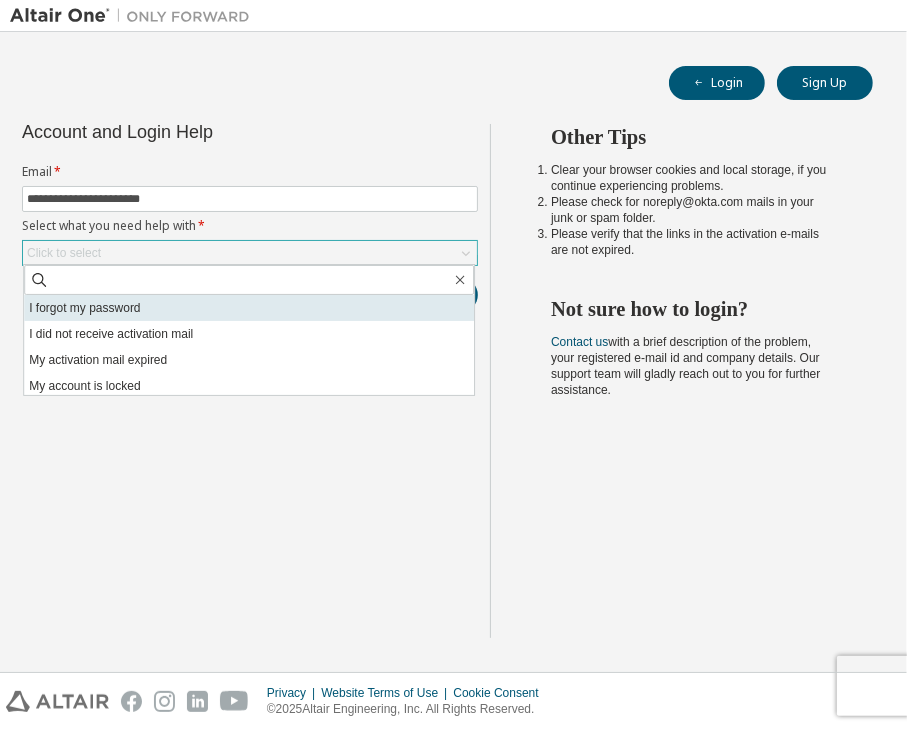 click on "I forgot my password" at bounding box center [249, 308] 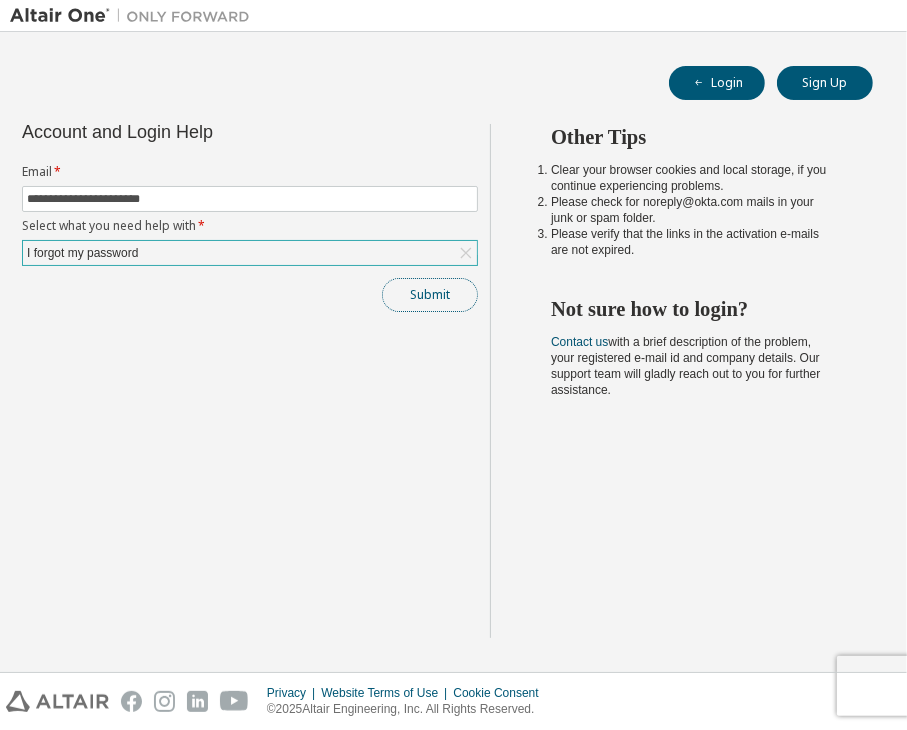 click on "Submit" at bounding box center (430, 295) 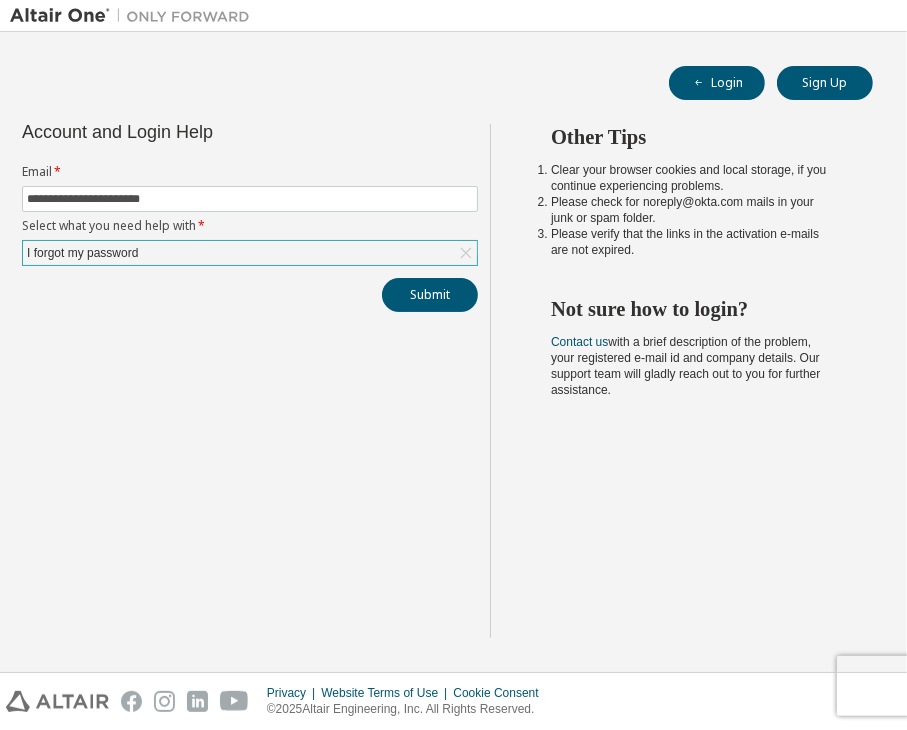 drag, startPoint x: 202, startPoint y: 381, endPoint x: 140, endPoint y: 518, distance: 150.37619 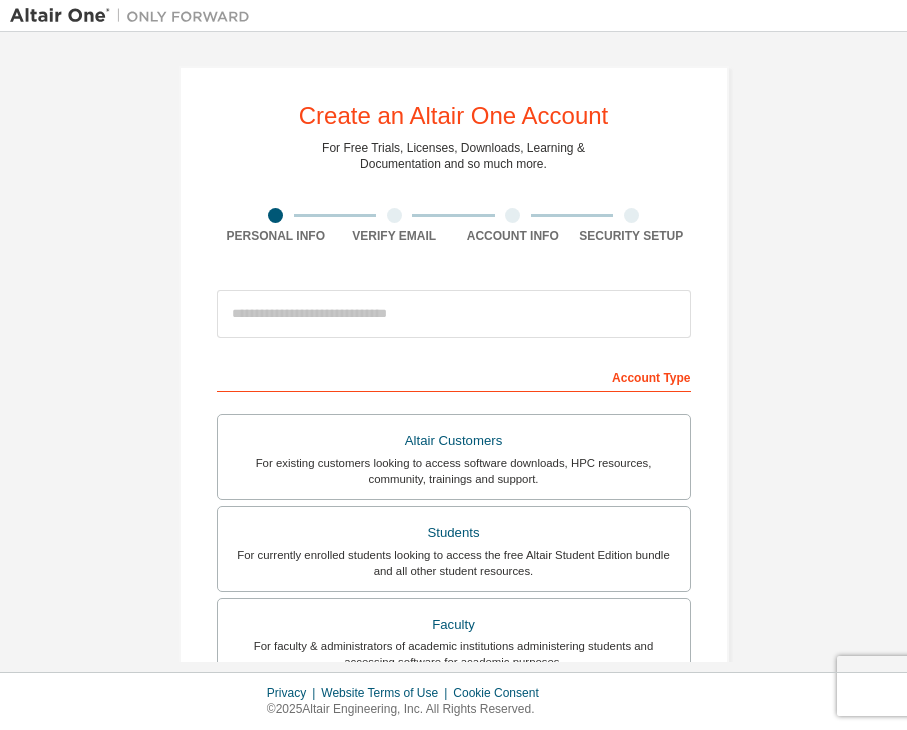 scroll, scrollTop: 0, scrollLeft: 0, axis: both 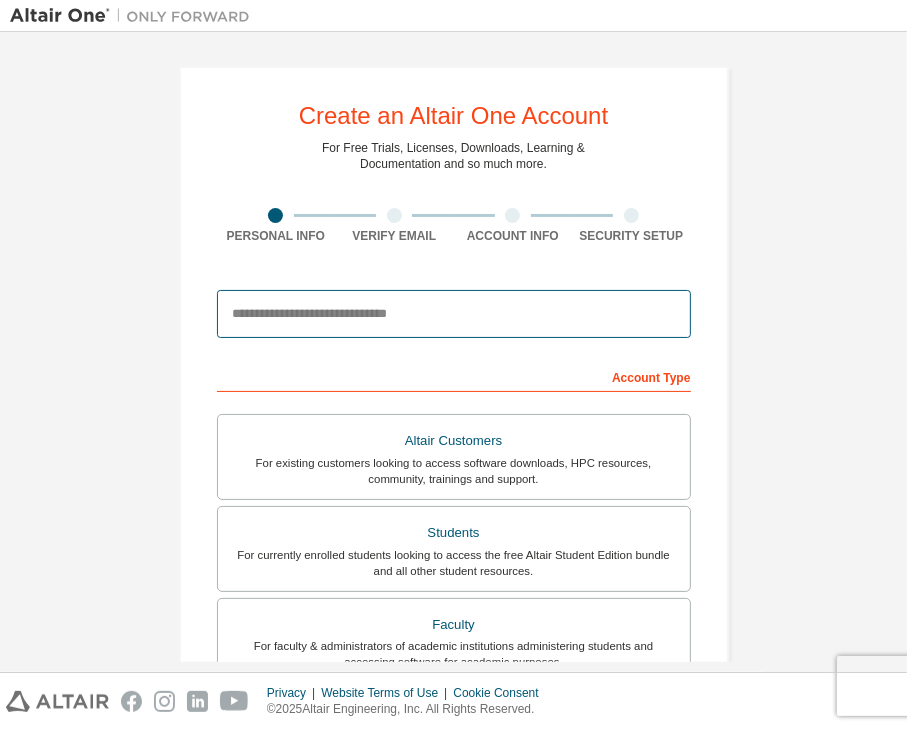 click at bounding box center (454, 314) 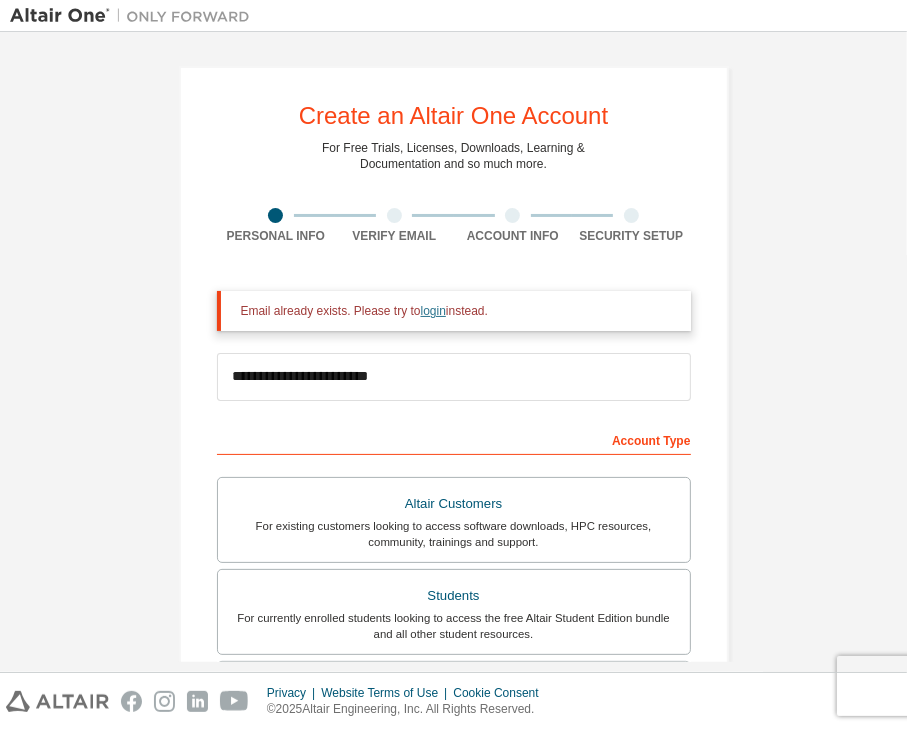 click on "login" at bounding box center (433, 311) 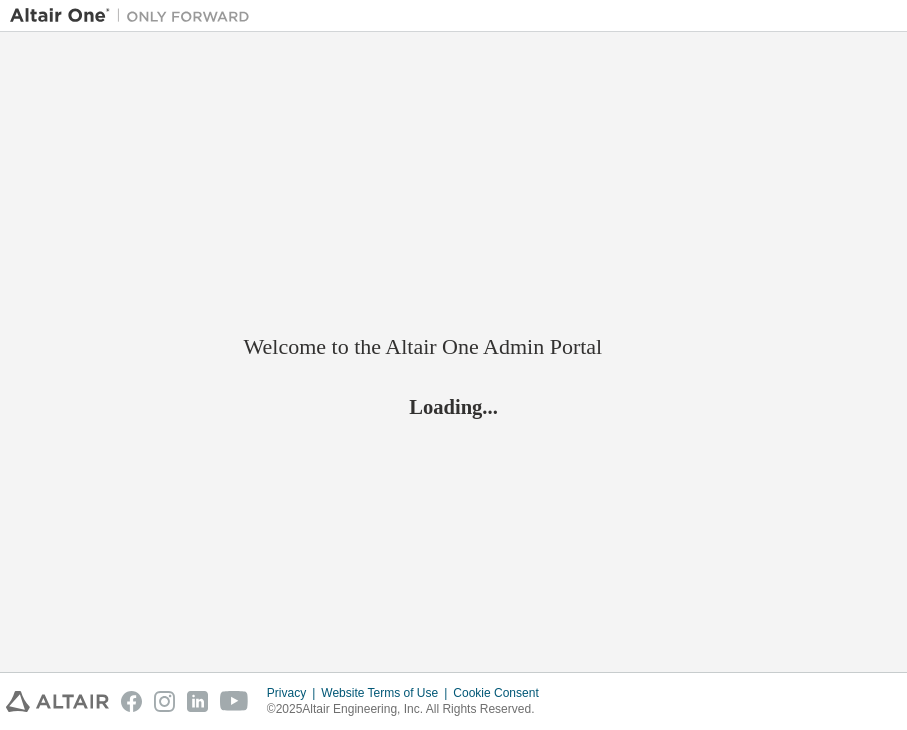 scroll, scrollTop: 0, scrollLeft: 0, axis: both 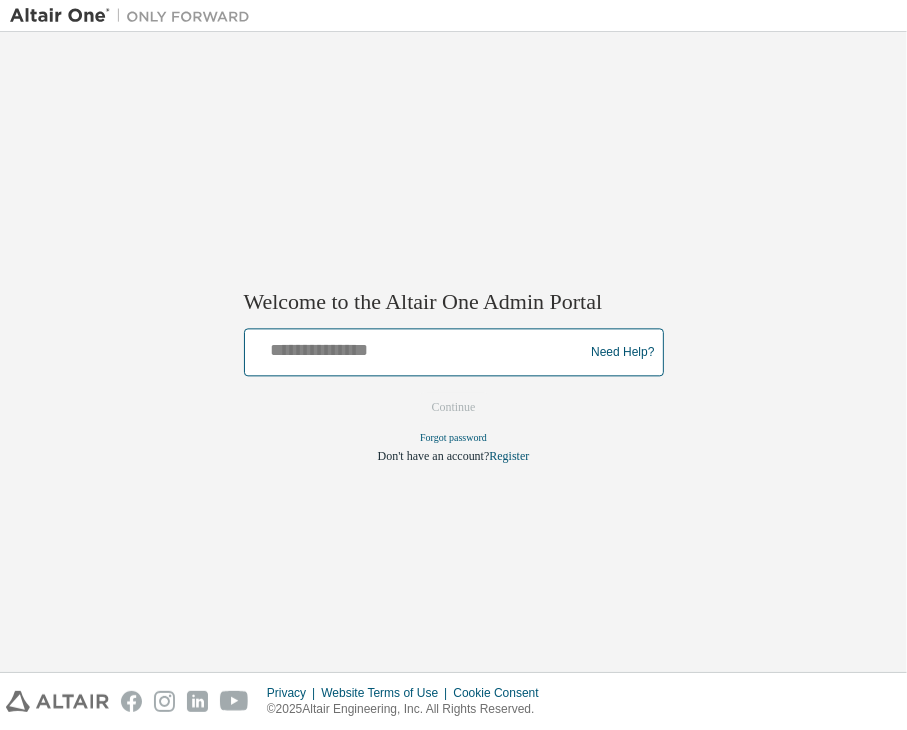 click at bounding box center [417, 348] 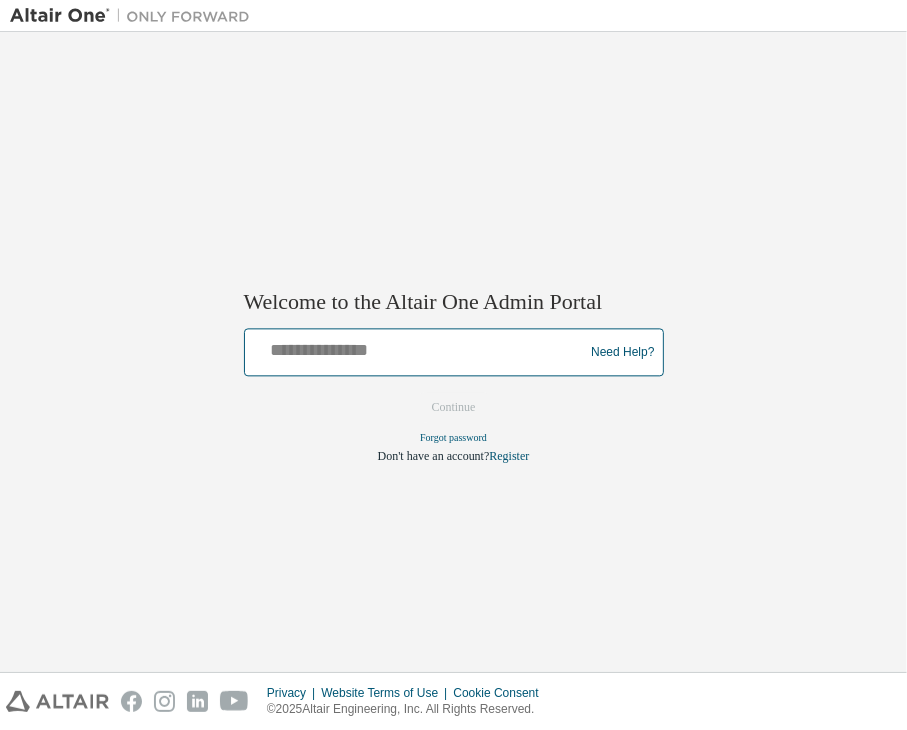 type on "**********" 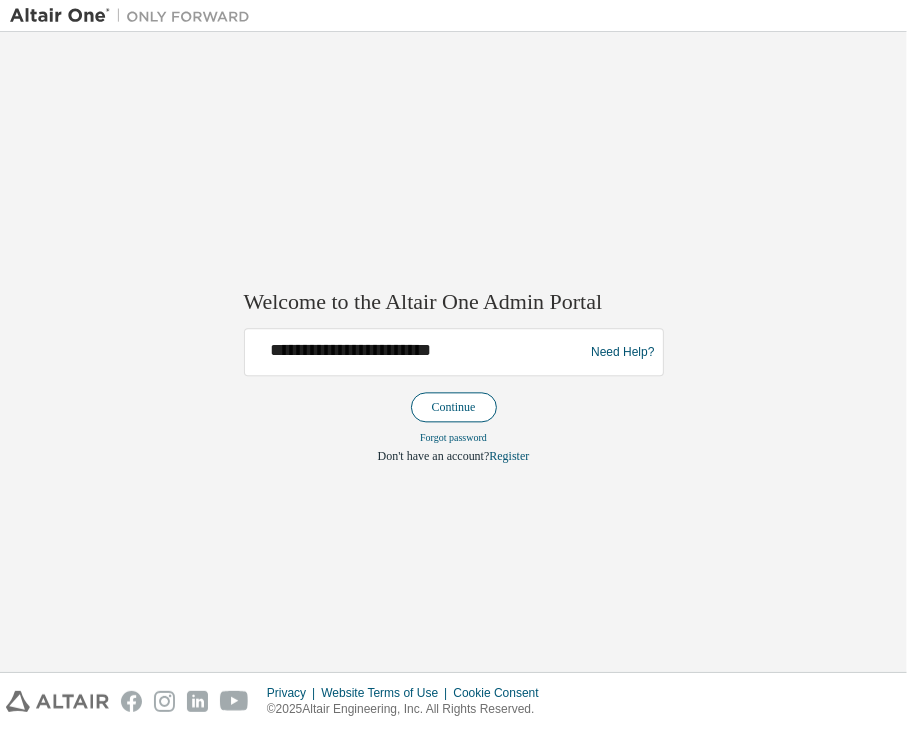 click on "Continue" at bounding box center [454, 408] 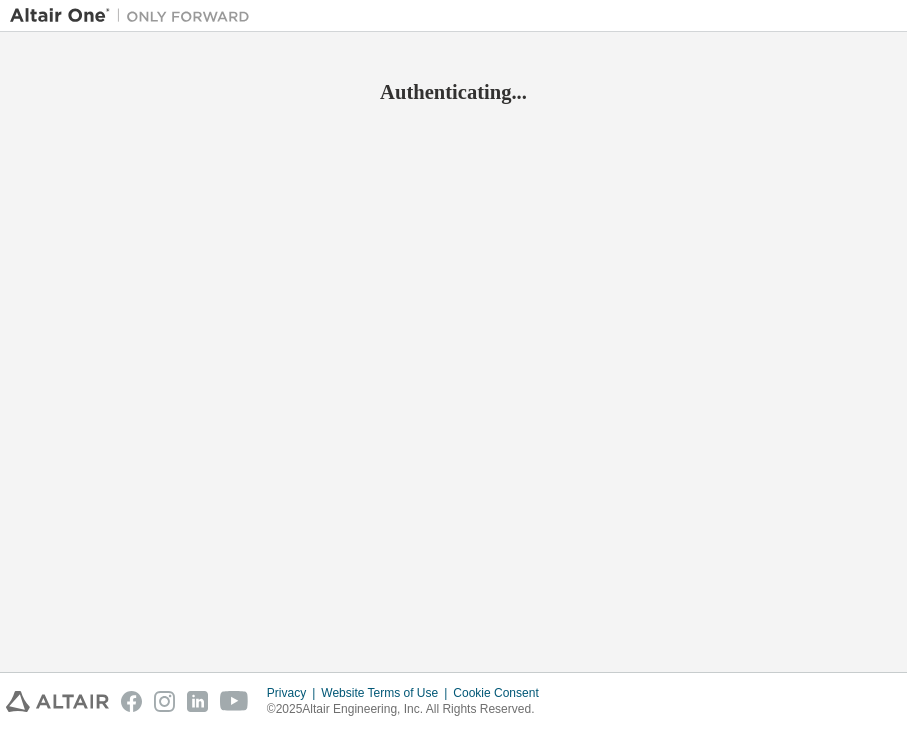 scroll, scrollTop: 0, scrollLeft: 0, axis: both 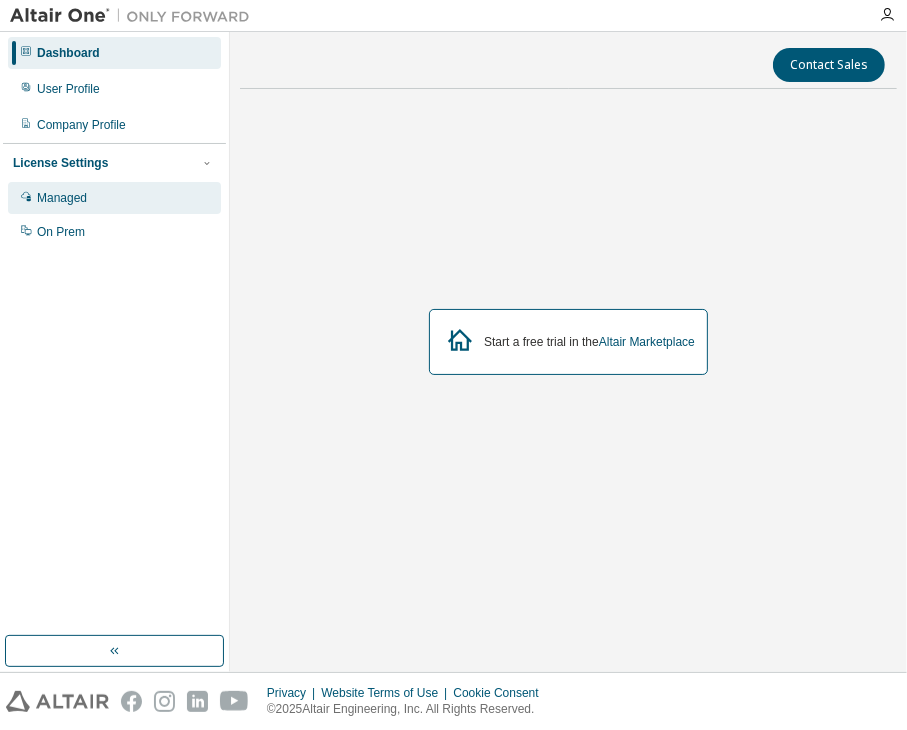 click on "Managed" at bounding box center (114, 198) 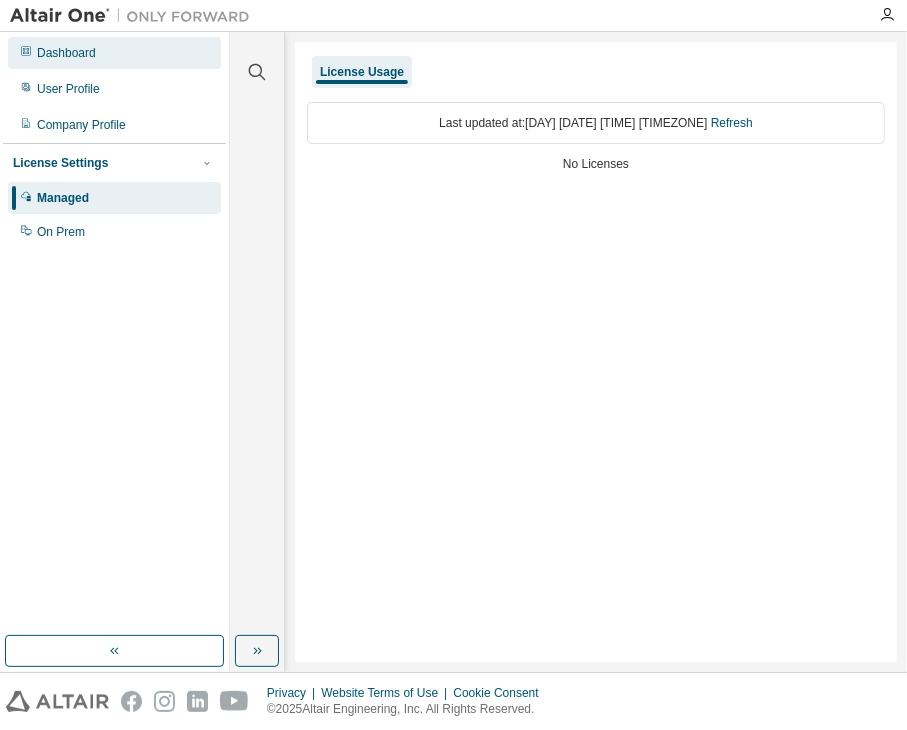 click on "Dashboard" at bounding box center (66, 53) 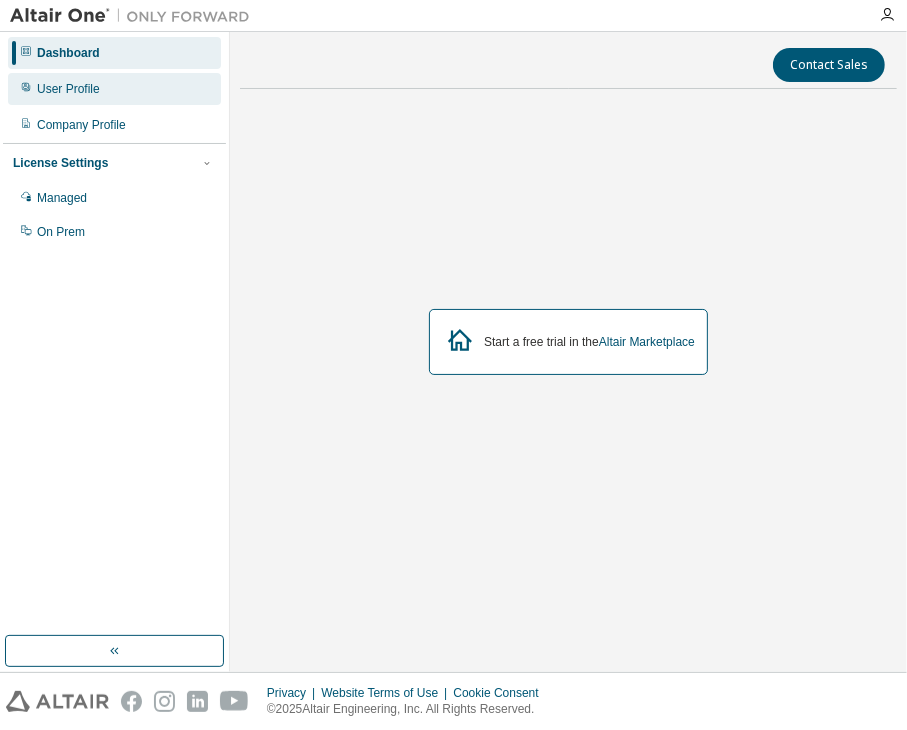 click on "User Profile" at bounding box center [114, 89] 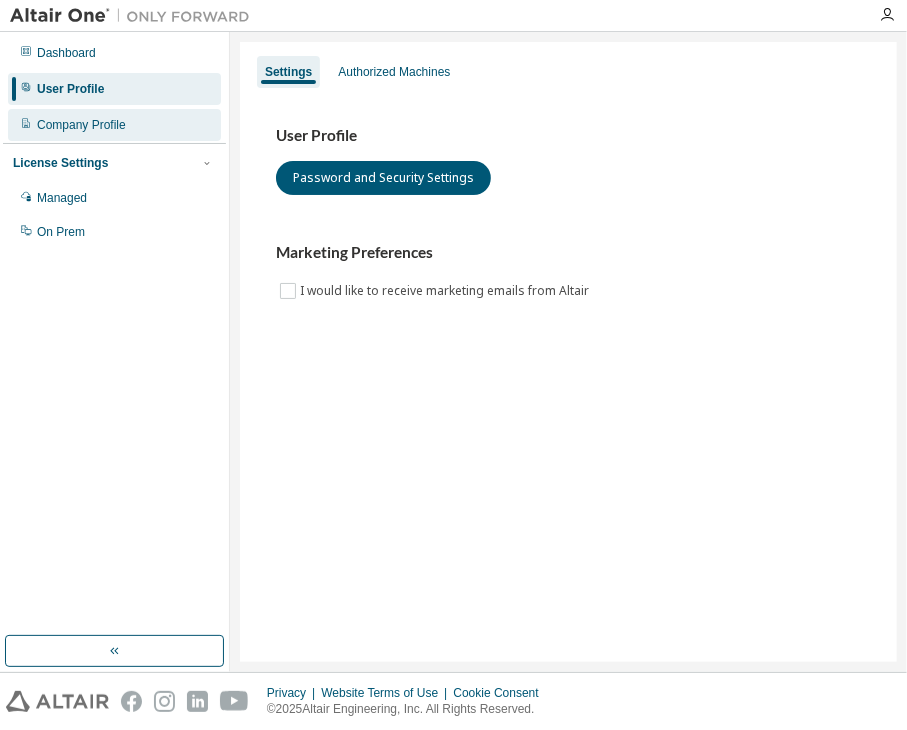 click on "Company Profile" at bounding box center [81, 125] 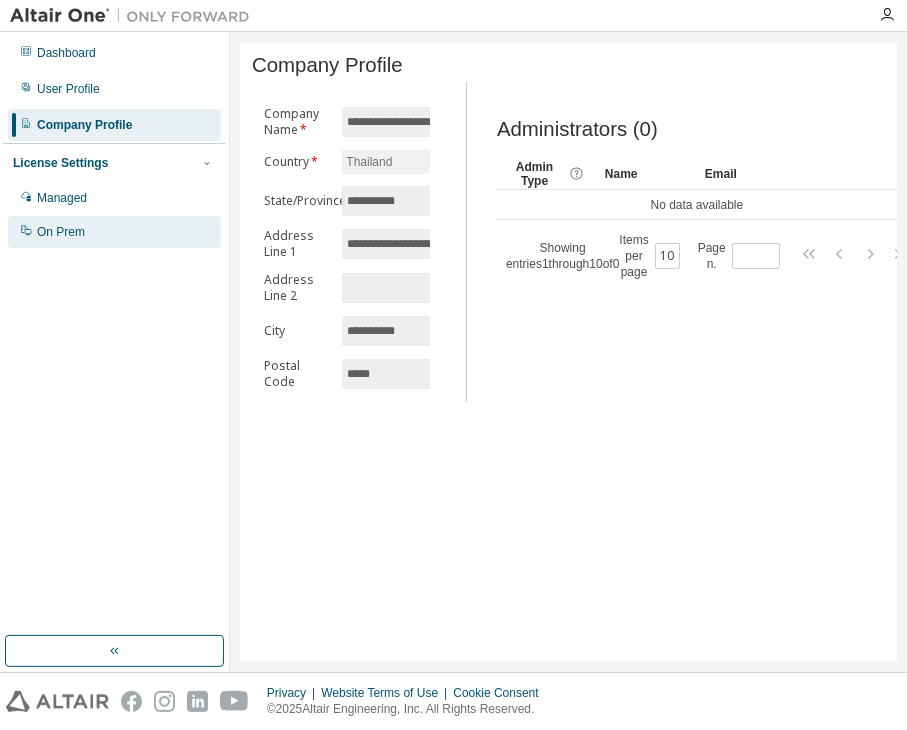 click on "On Prem" at bounding box center [114, 232] 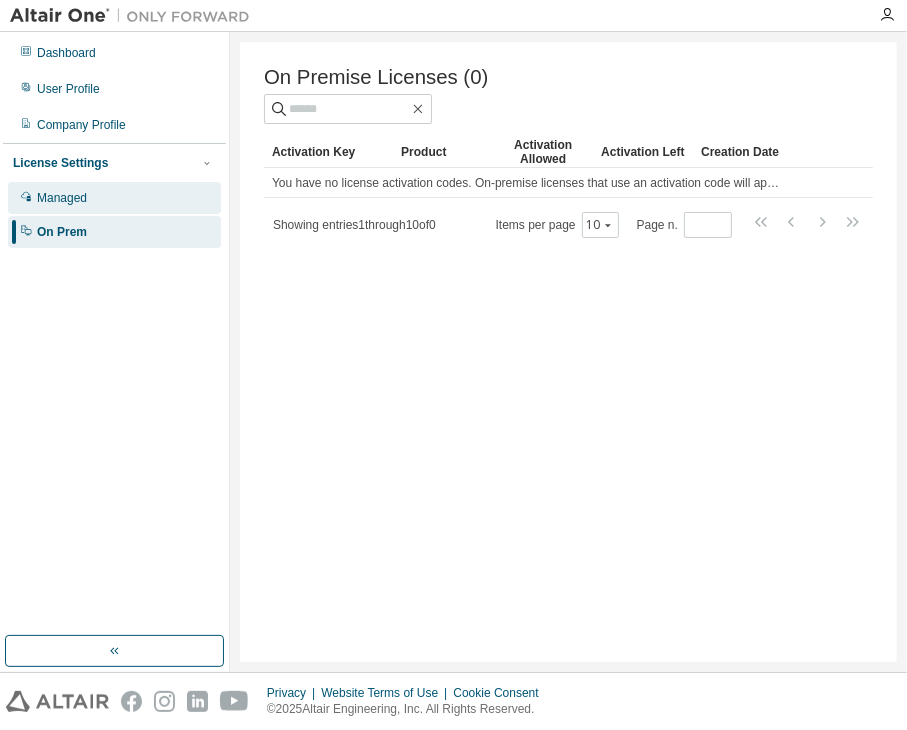 click on "Managed" at bounding box center [114, 198] 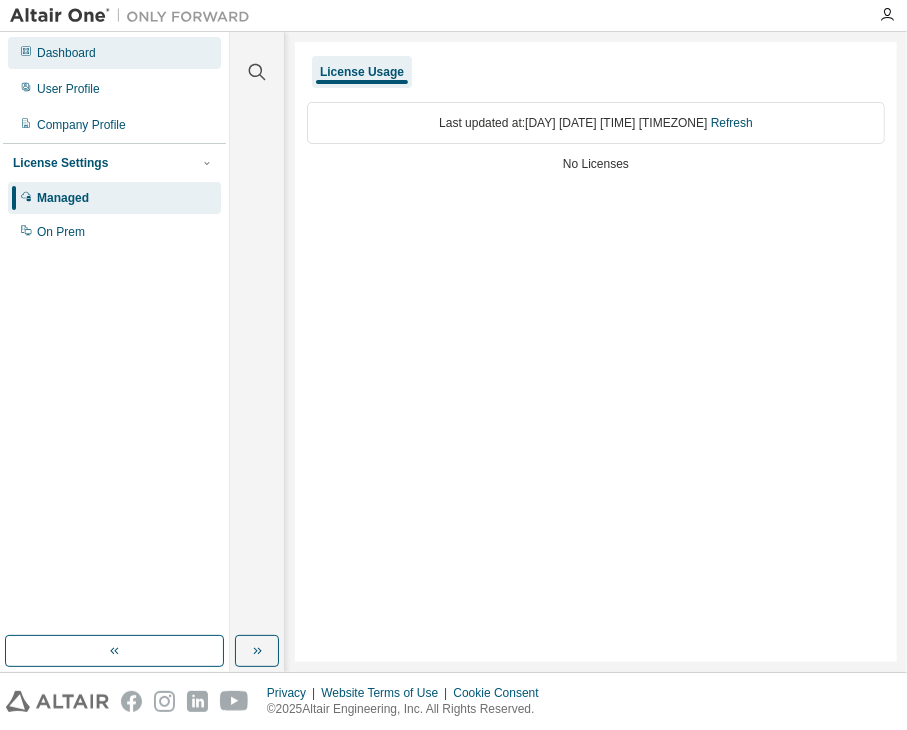 click on "Dashboard" at bounding box center [114, 53] 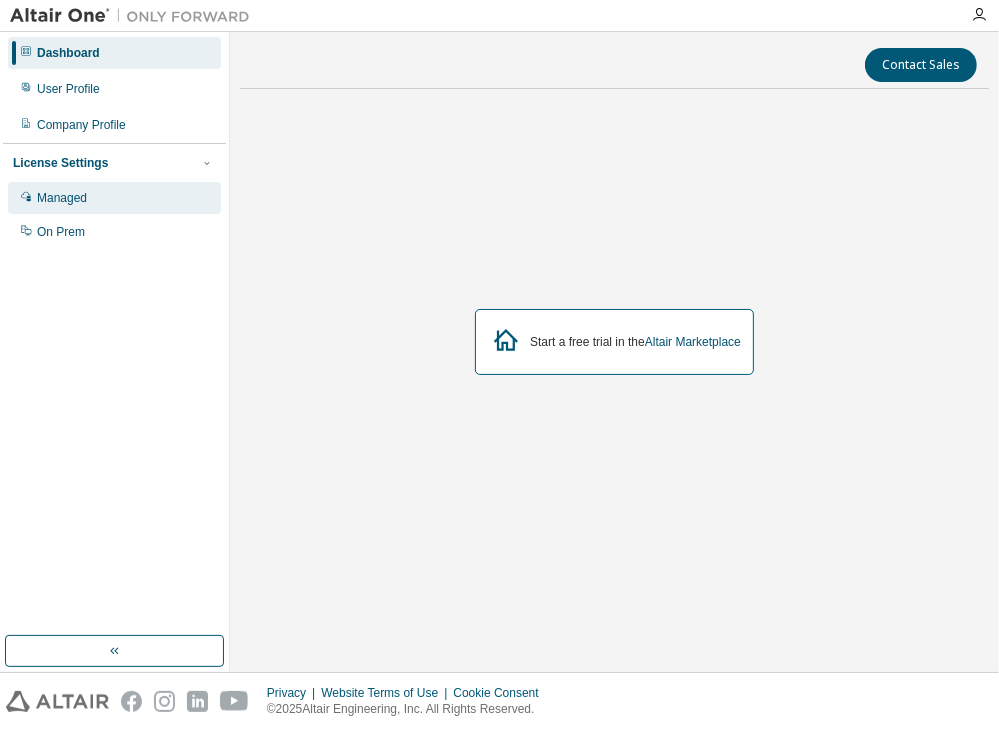 click on "Managed" at bounding box center [114, 198] 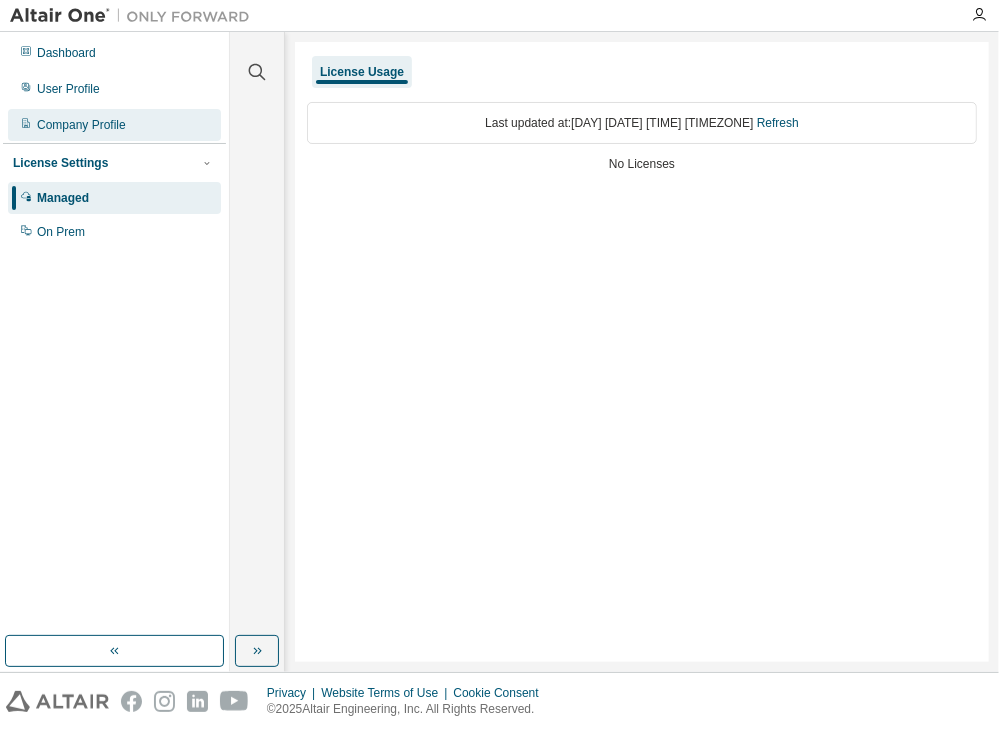 click on "Company Profile" at bounding box center (81, 125) 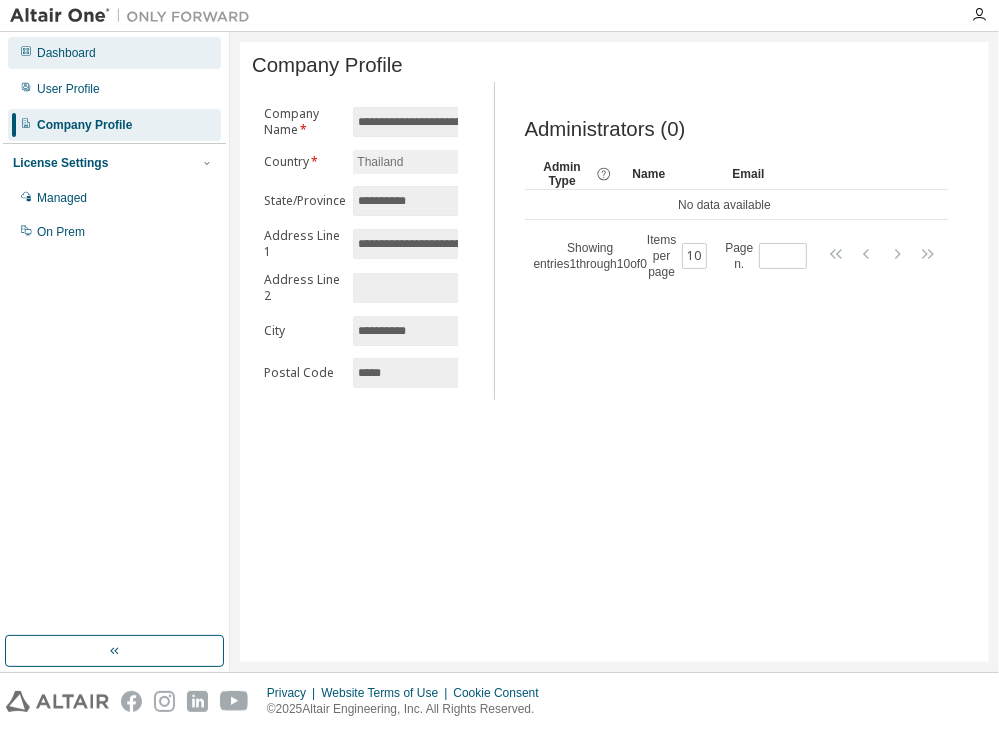 click on "Dashboard" at bounding box center [114, 53] 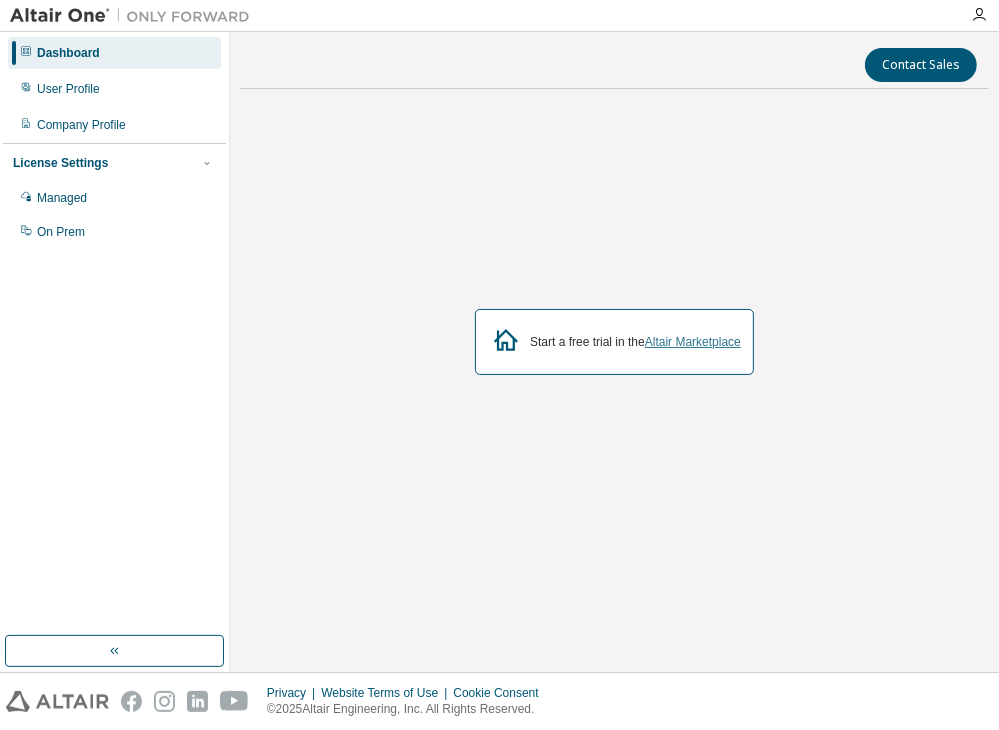 click on "Altair Marketplace" at bounding box center (693, 342) 